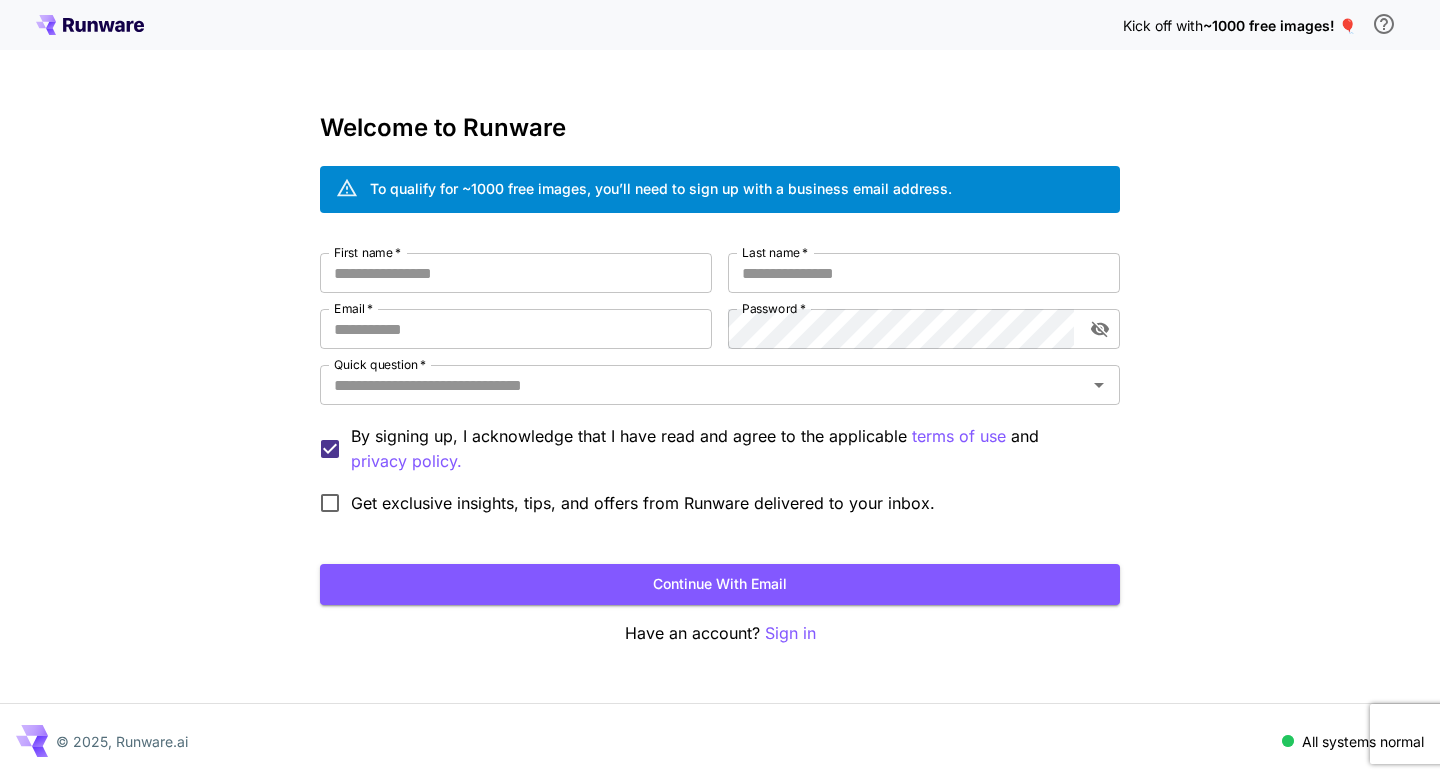 scroll, scrollTop: 0, scrollLeft: 0, axis: both 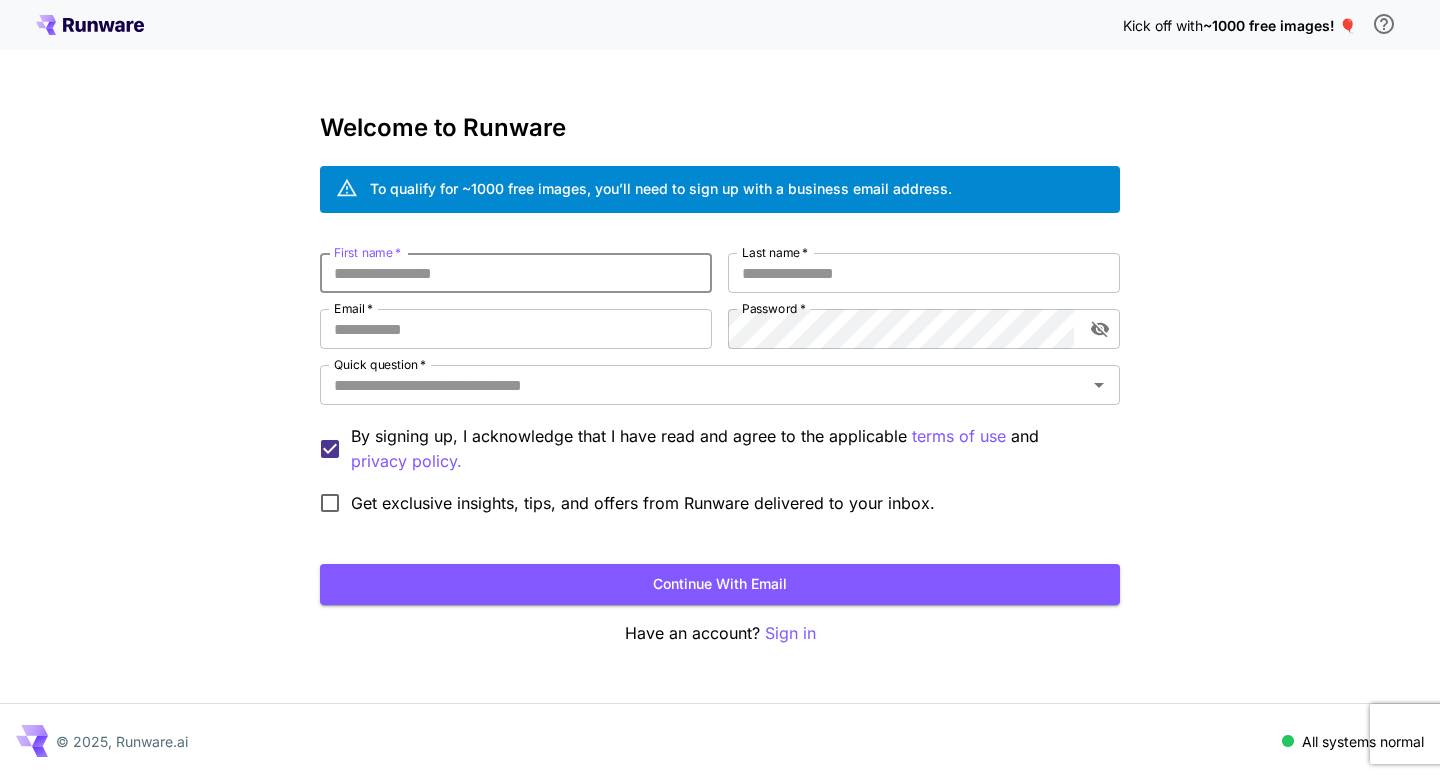 click on "First name   *" at bounding box center [516, 273] 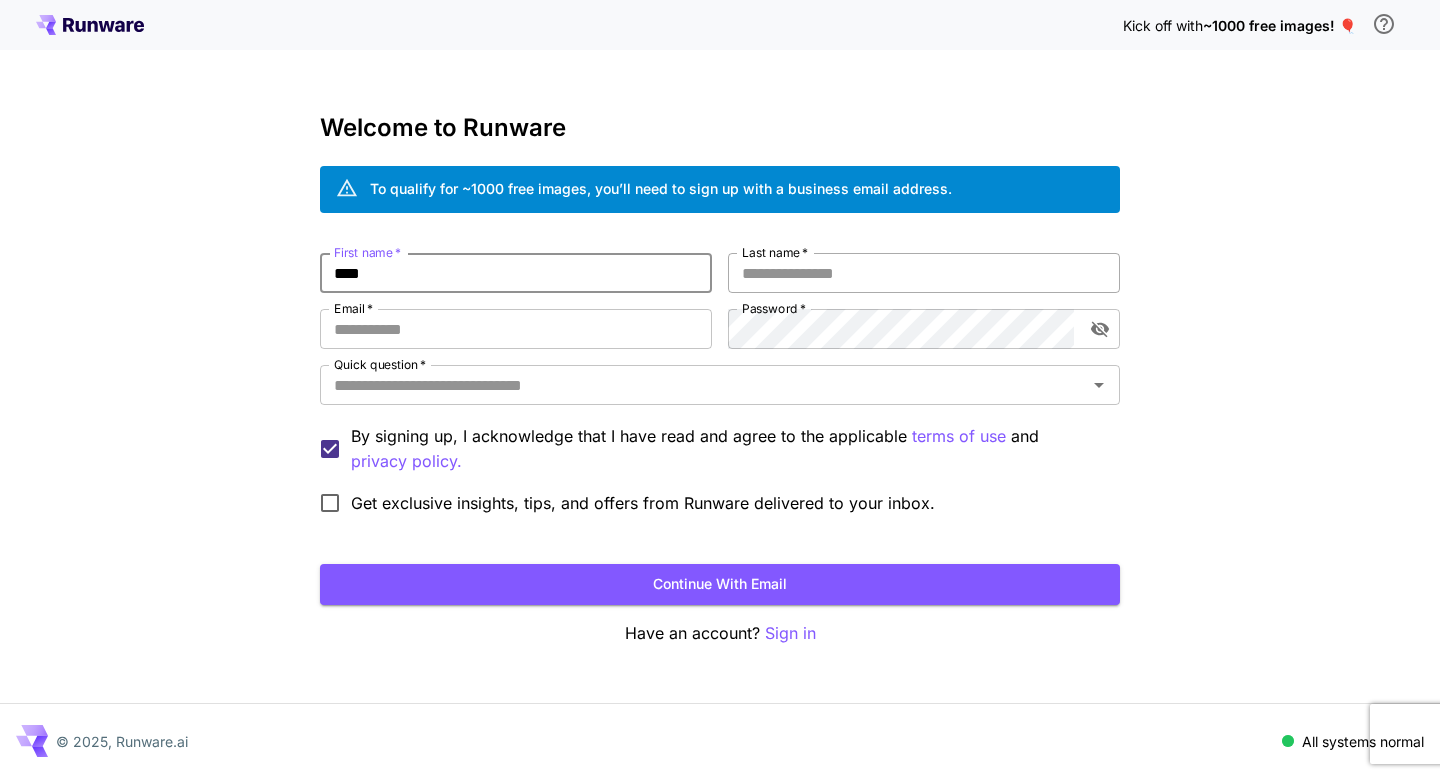 type on "****" 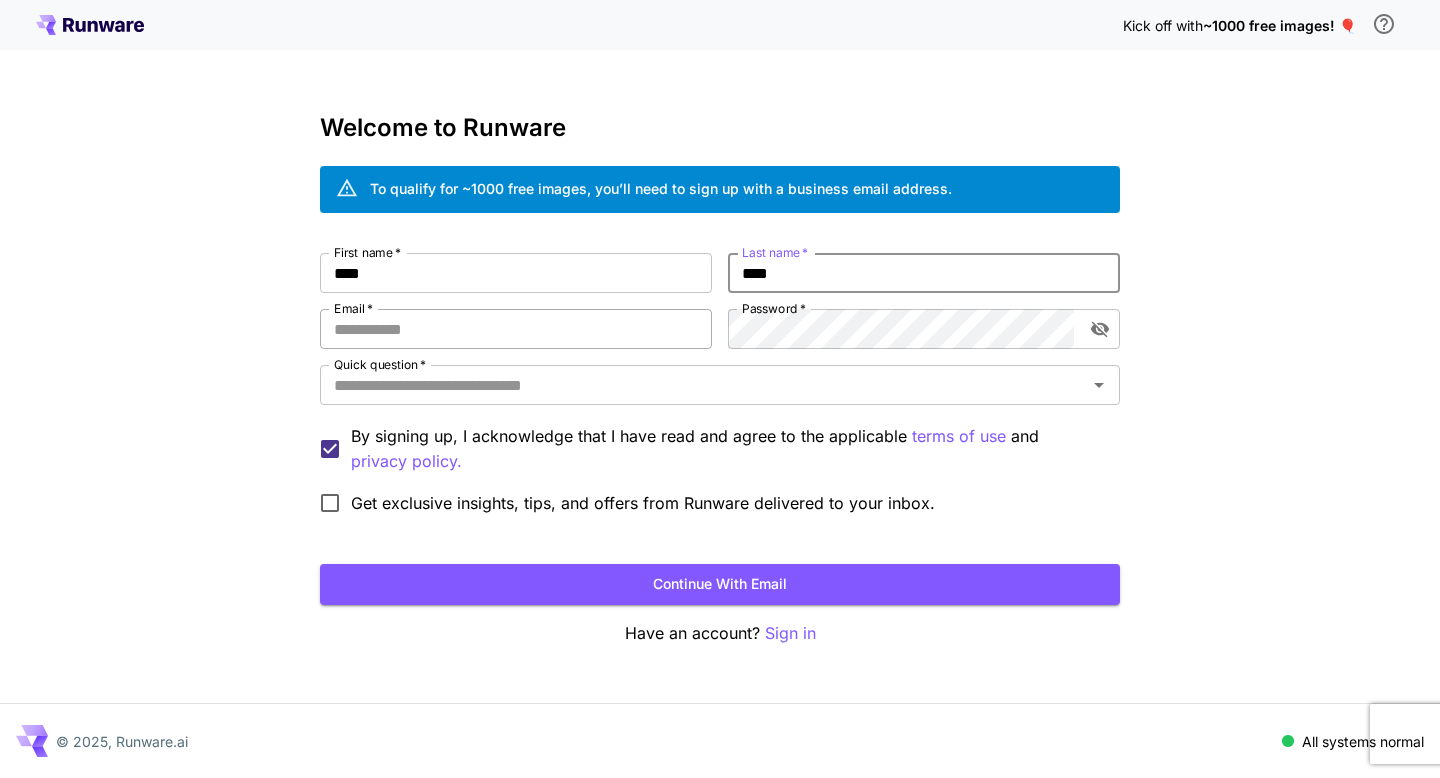 type on "****" 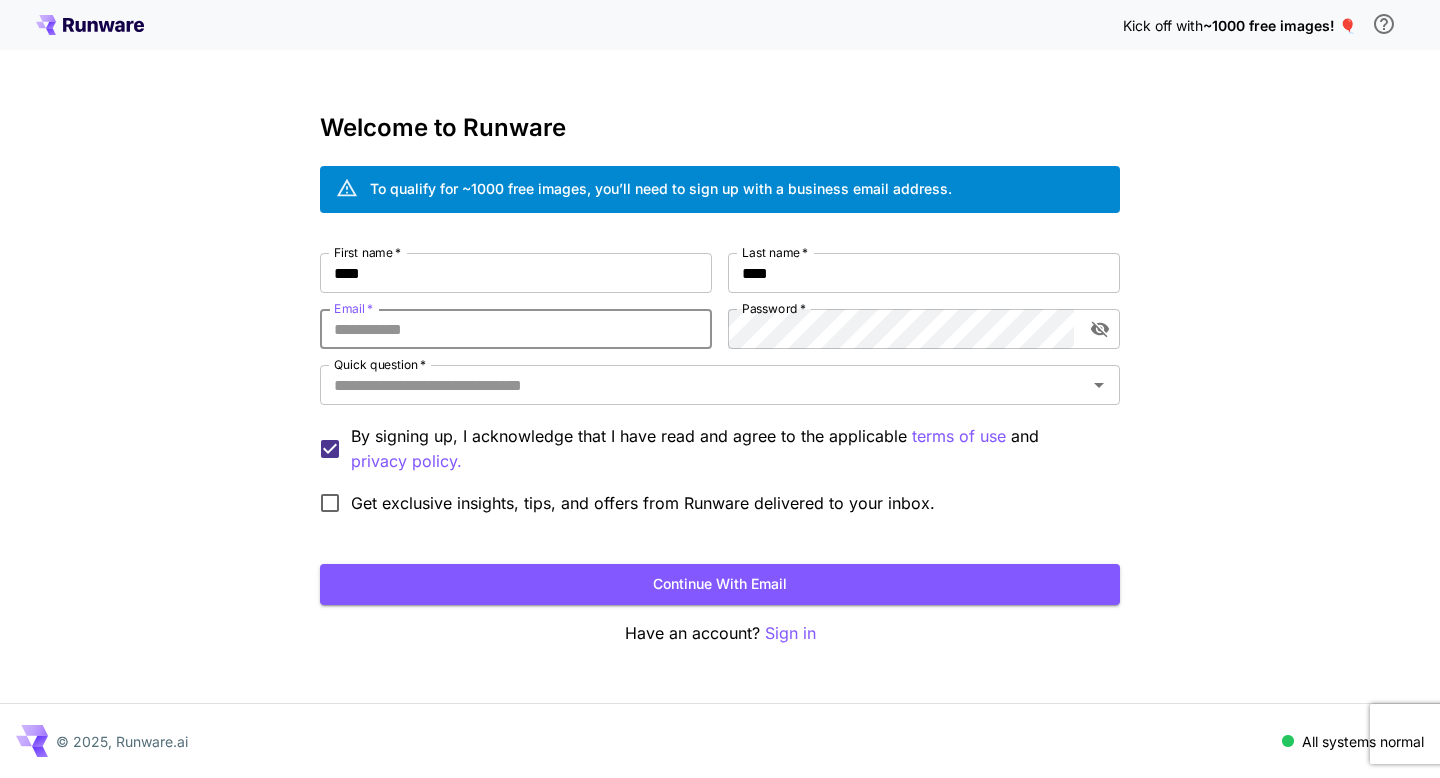 click on "Email   *" at bounding box center (516, 329) 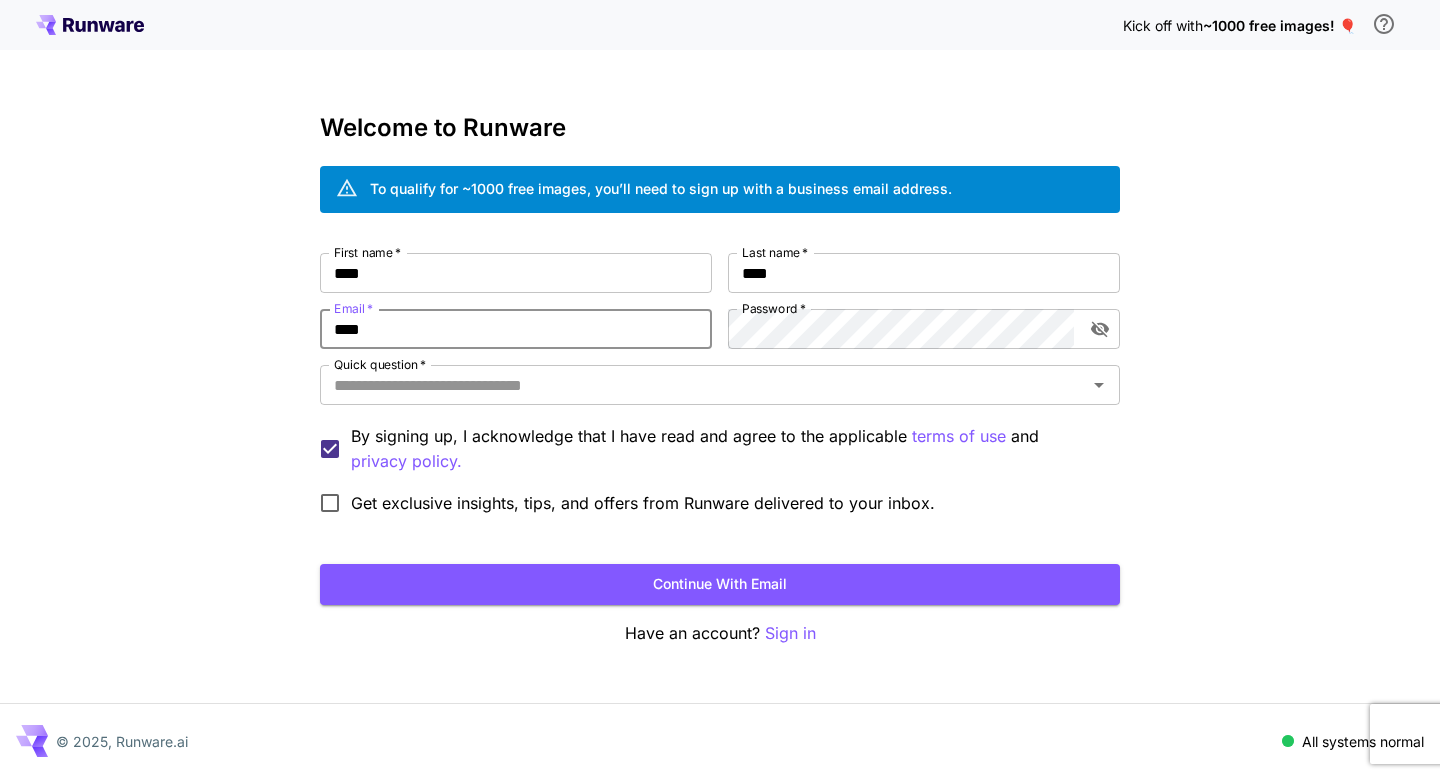 type on "**********" 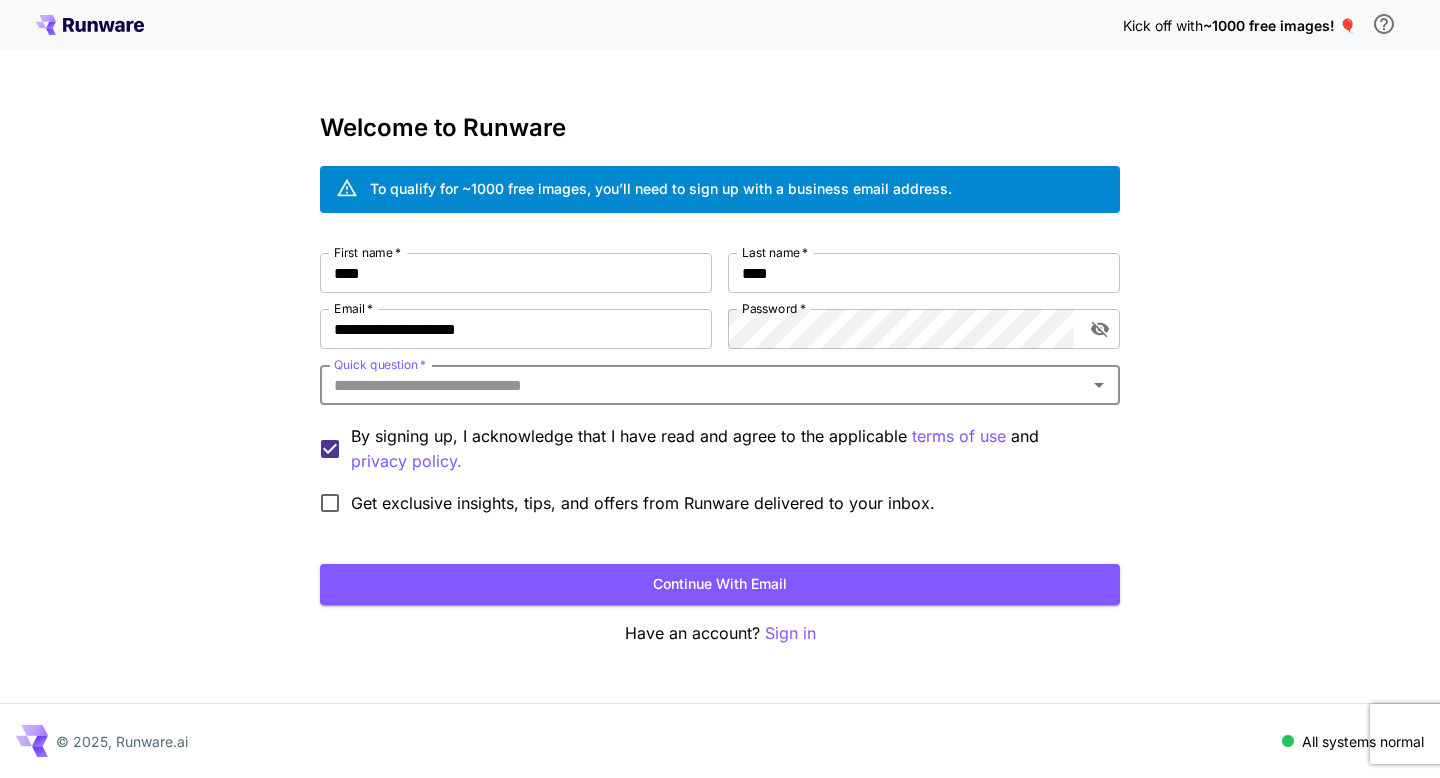 type on "*" 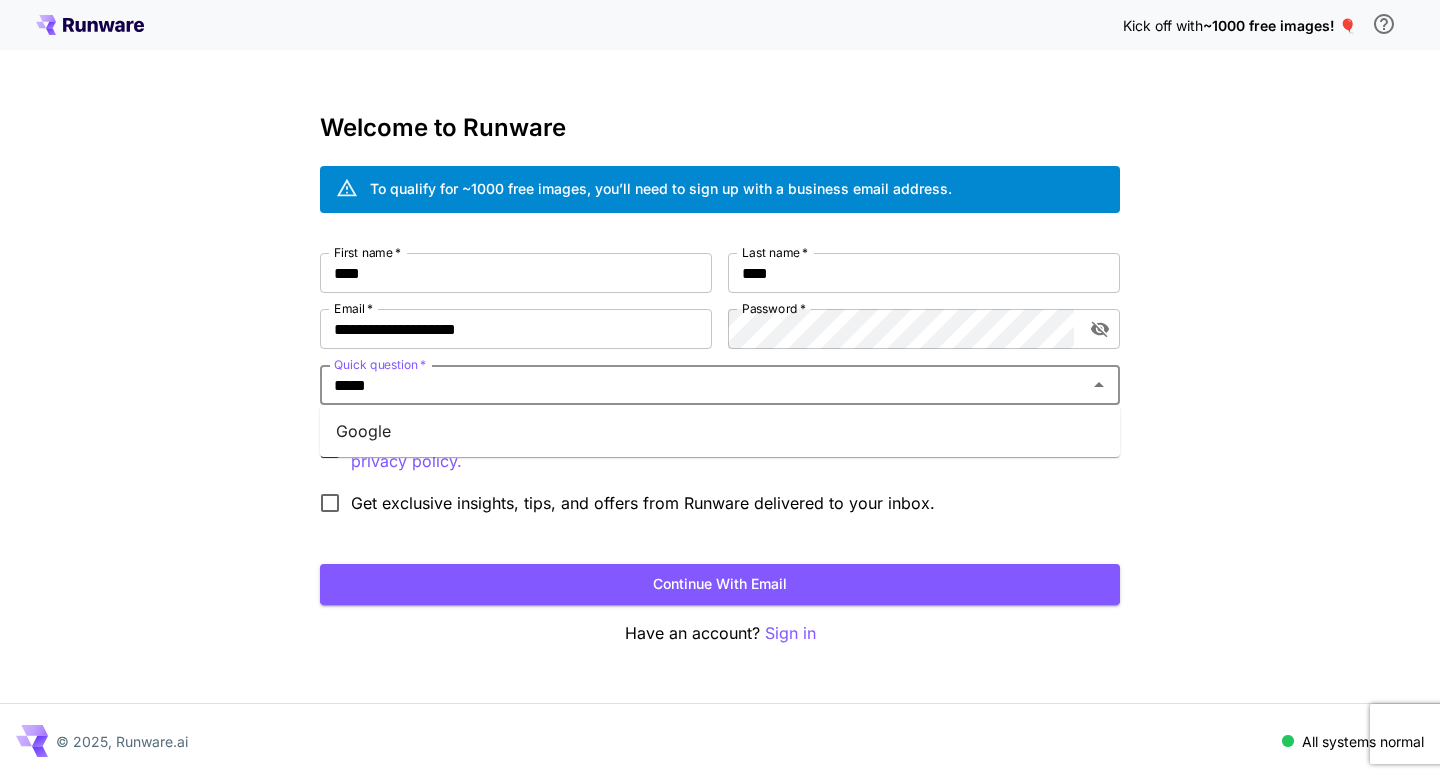 type on "******" 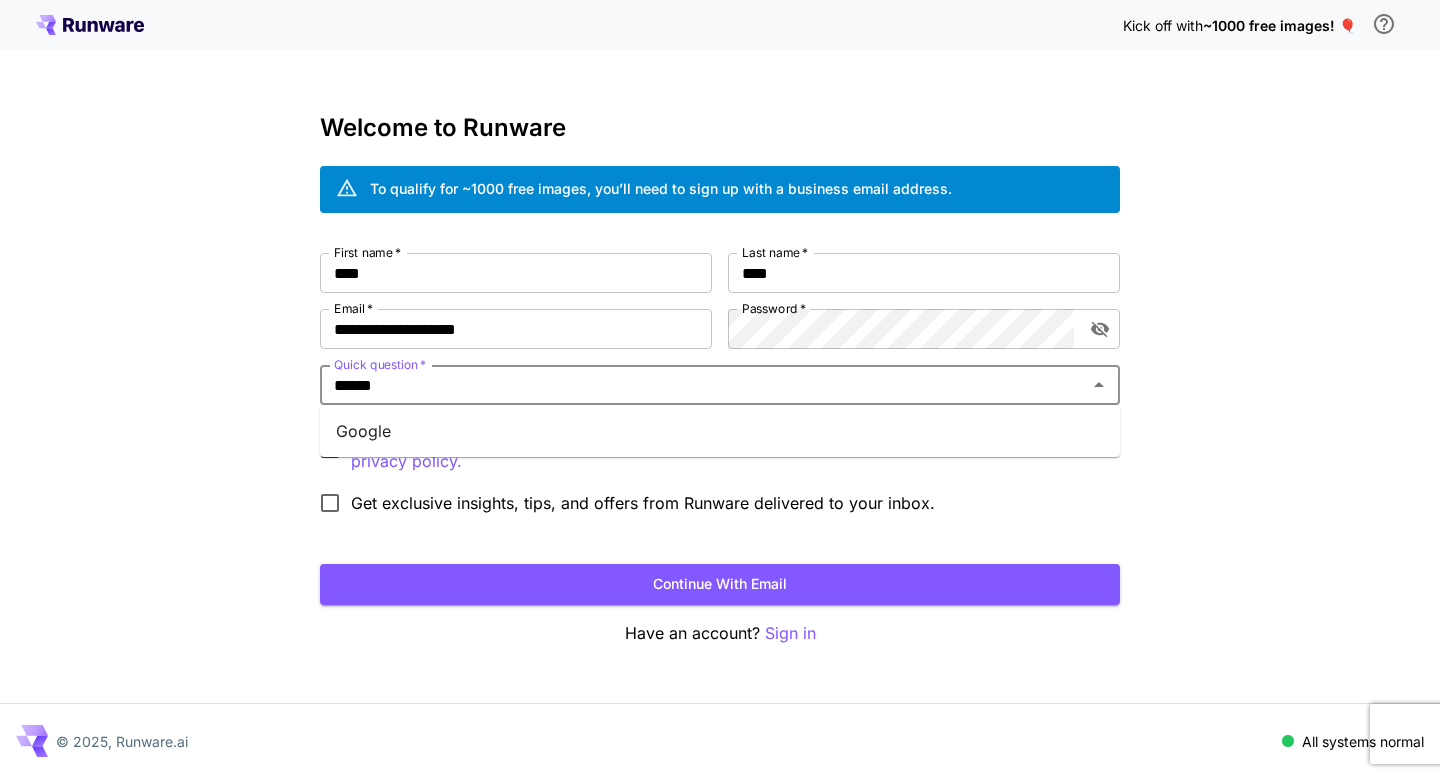 click on "Google" at bounding box center (720, 431) 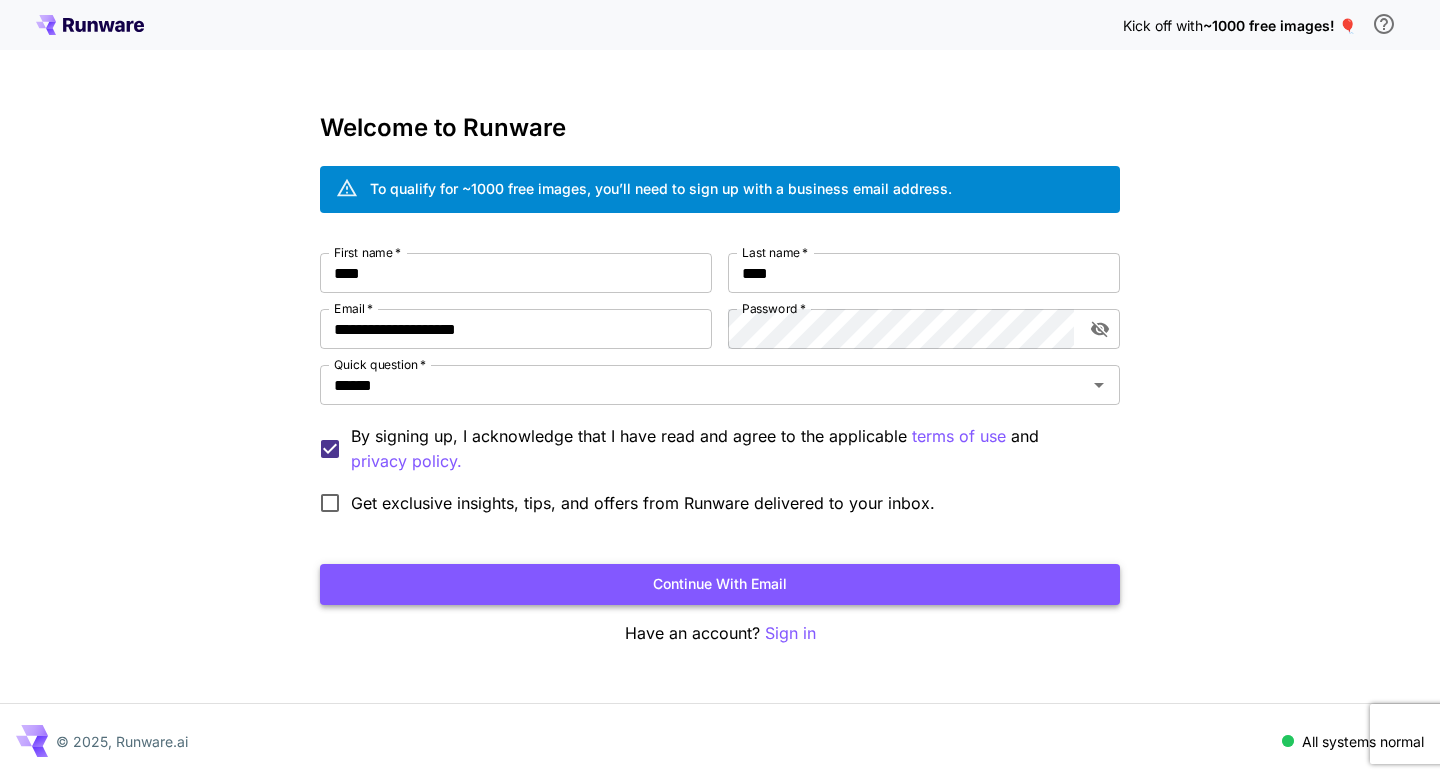 click on "Continue with email" at bounding box center [720, 584] 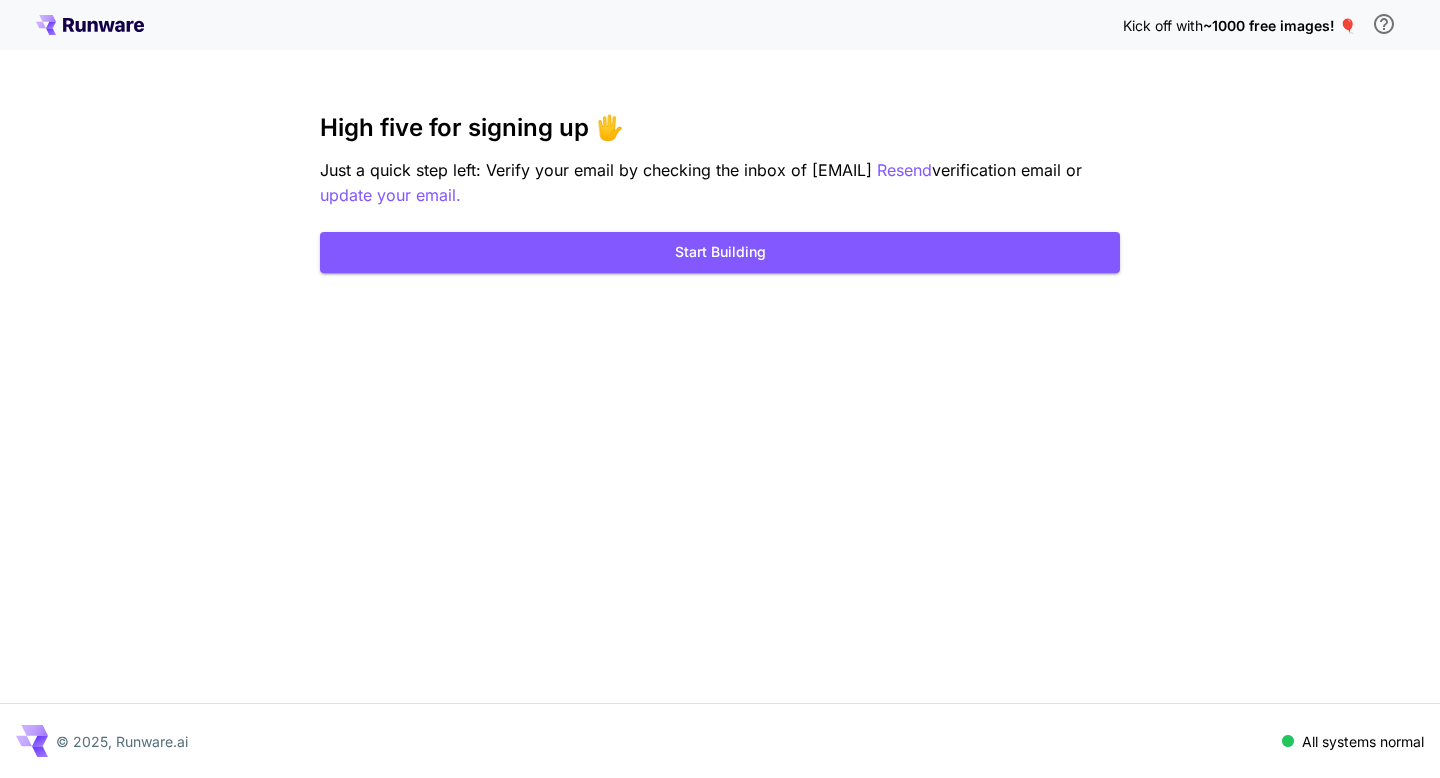 click on "High five for signing up 🖐️ Just a quick step left: Verify your email by checking the inbox of   team@willnashseo.com   Resend  verification email or  update your email. Start Building" at bounding box center (720, 193) 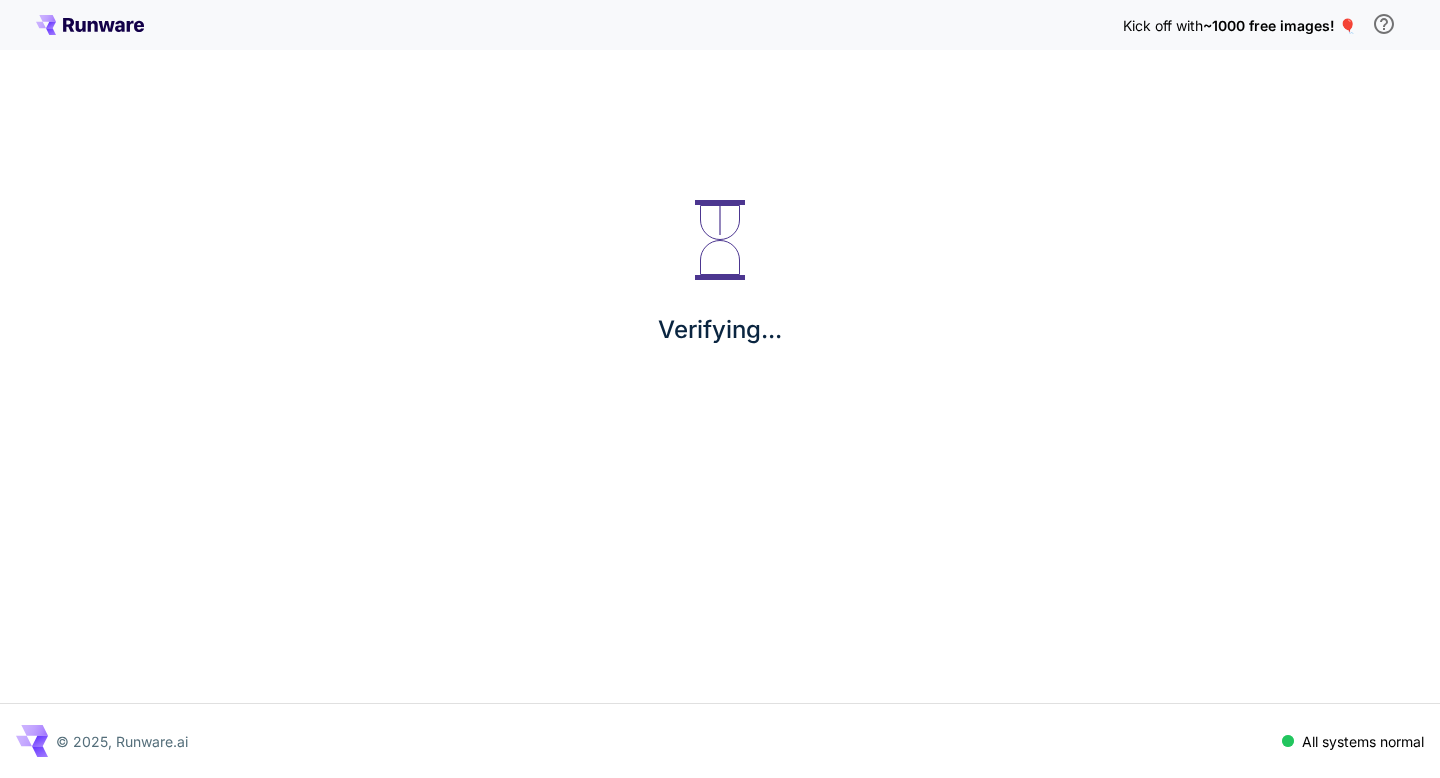 scroll, scrollTop: 0, scrollLeft: 0, axis: both 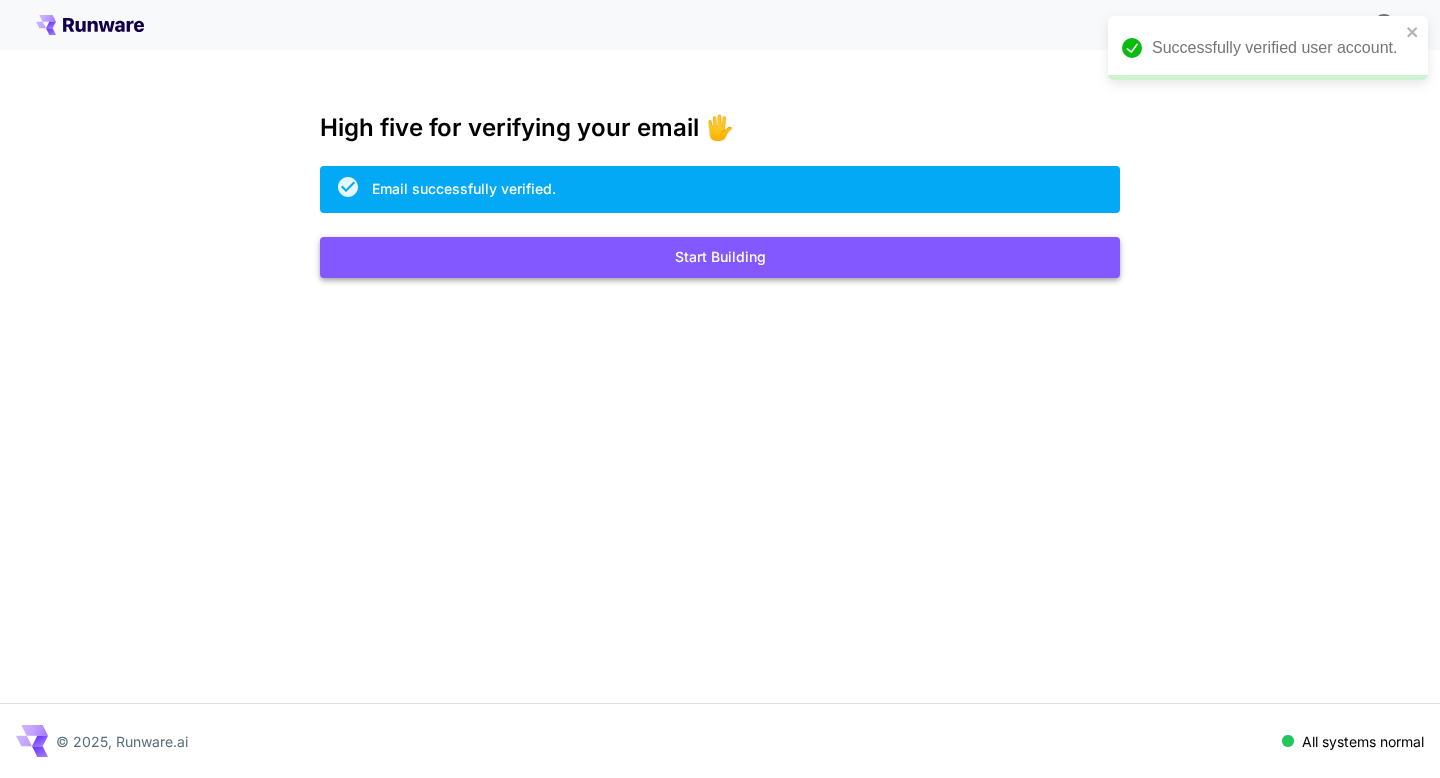 click on "Start Building" at bounding box center (720, 257) 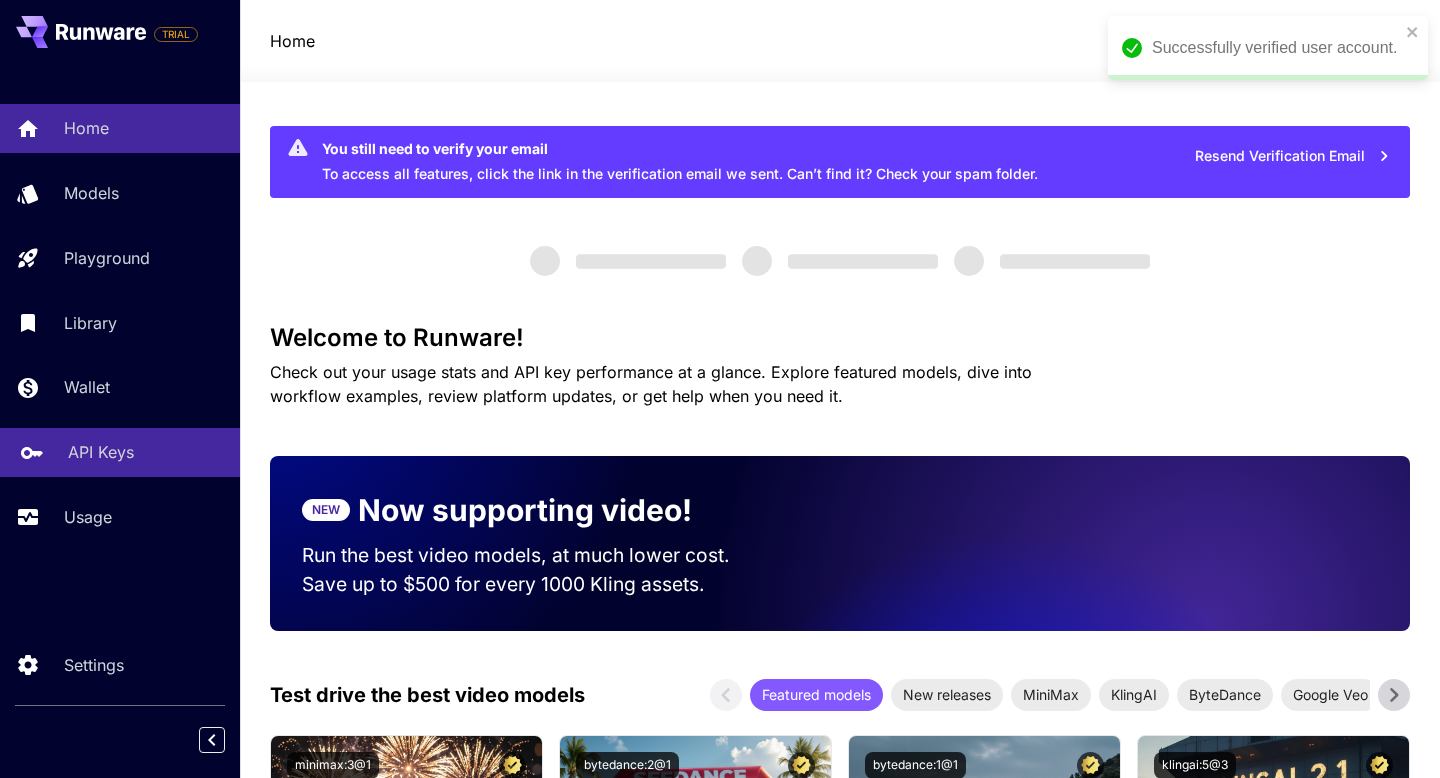 click on "API Keys" at bounding box center [146, 452] 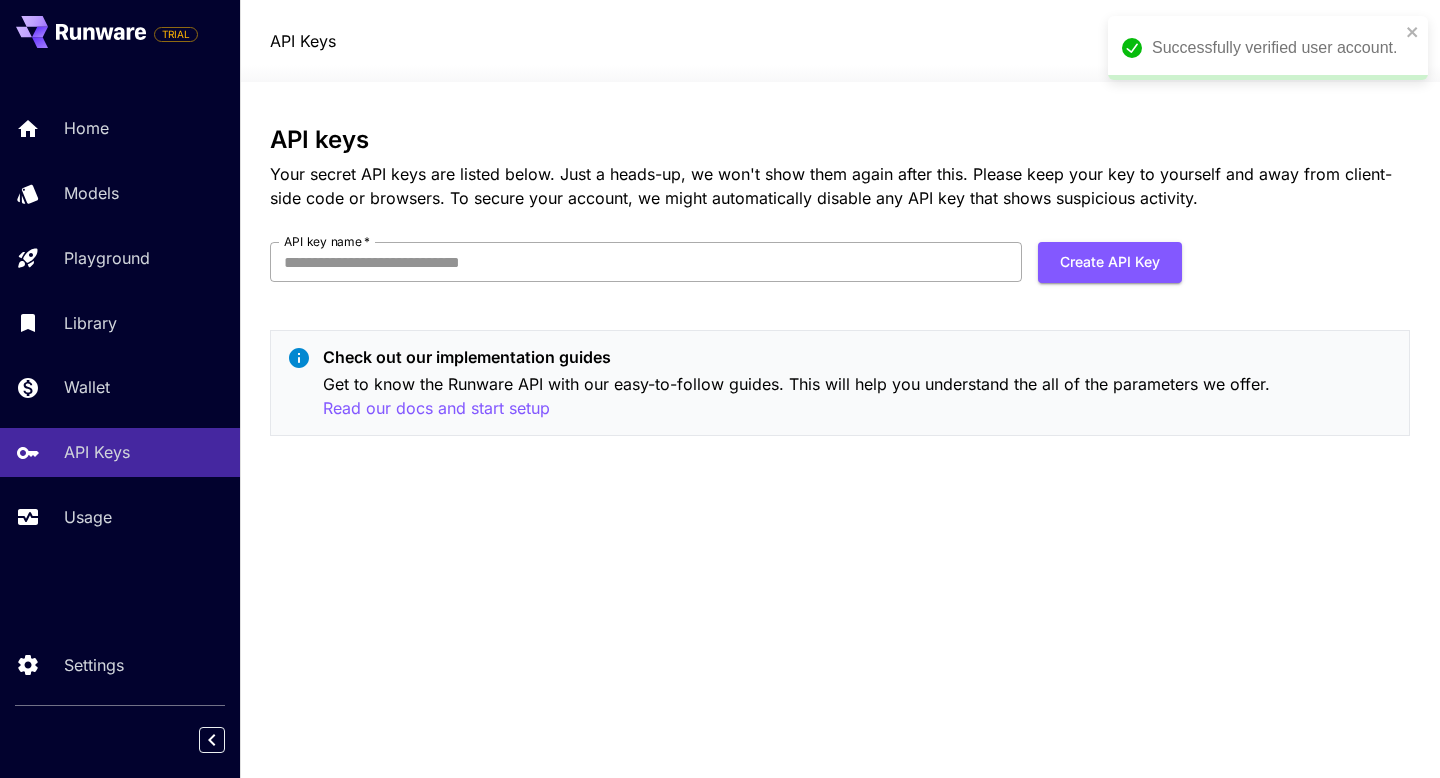 click on "API key name   *" at bounding box center [646, 262] 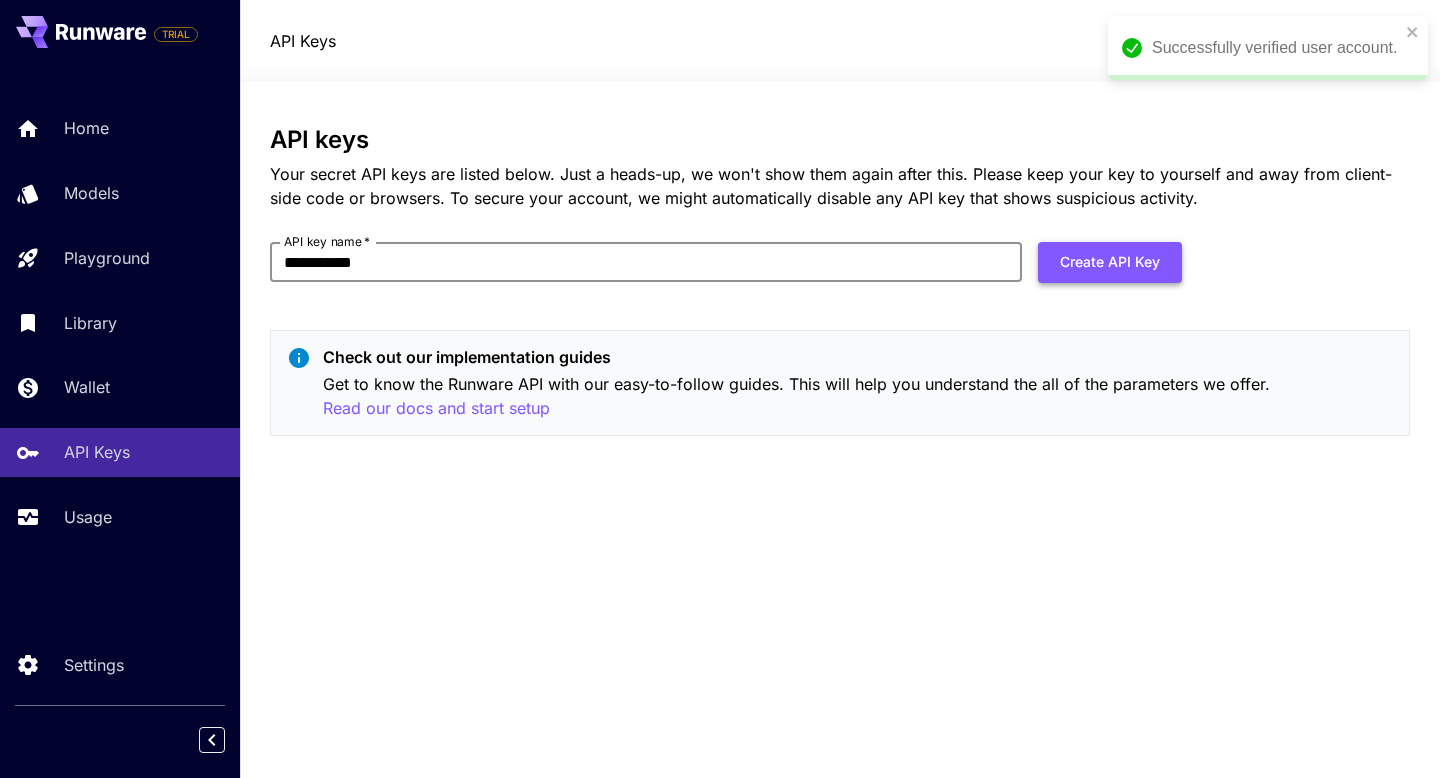 type on "**********" 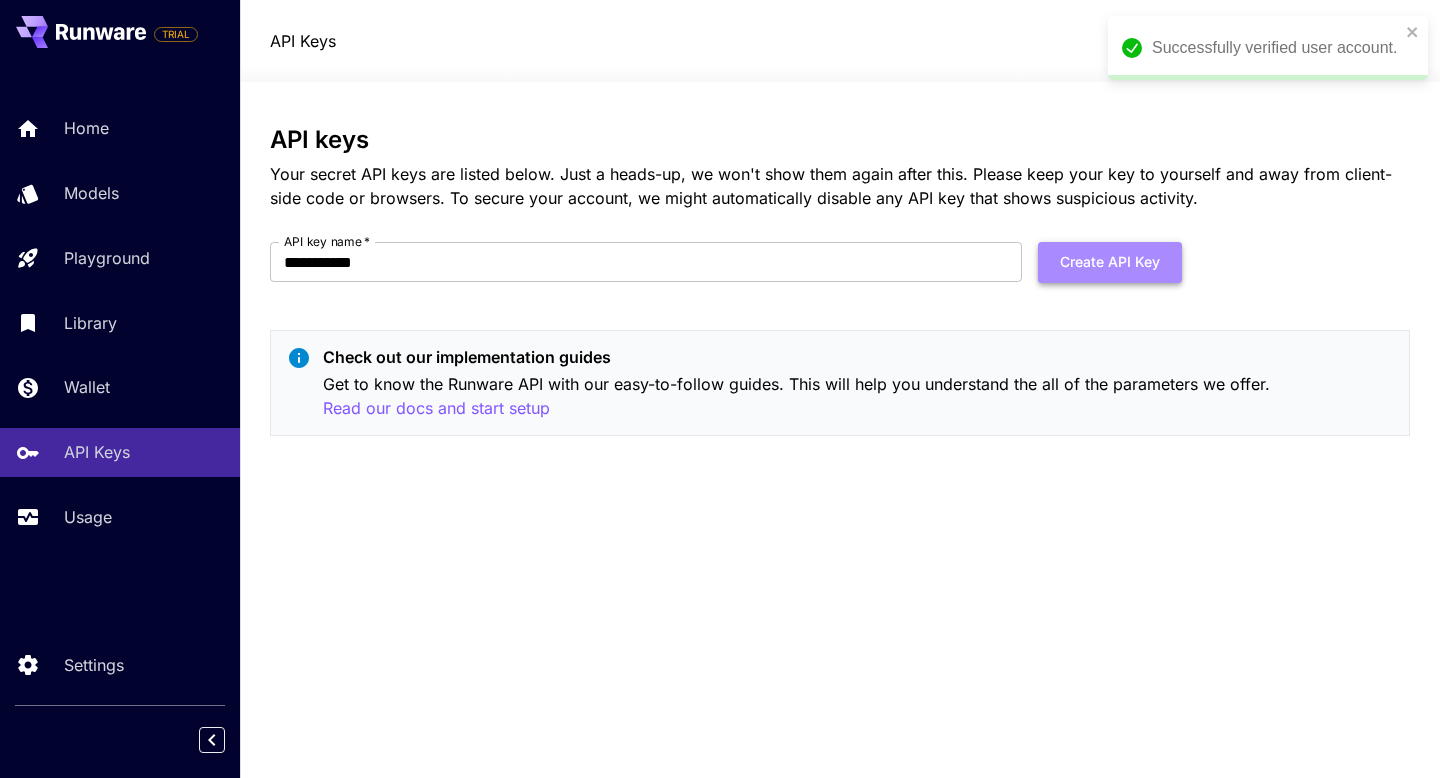 click on "Create API Key" at bounding box center [1110, 262] 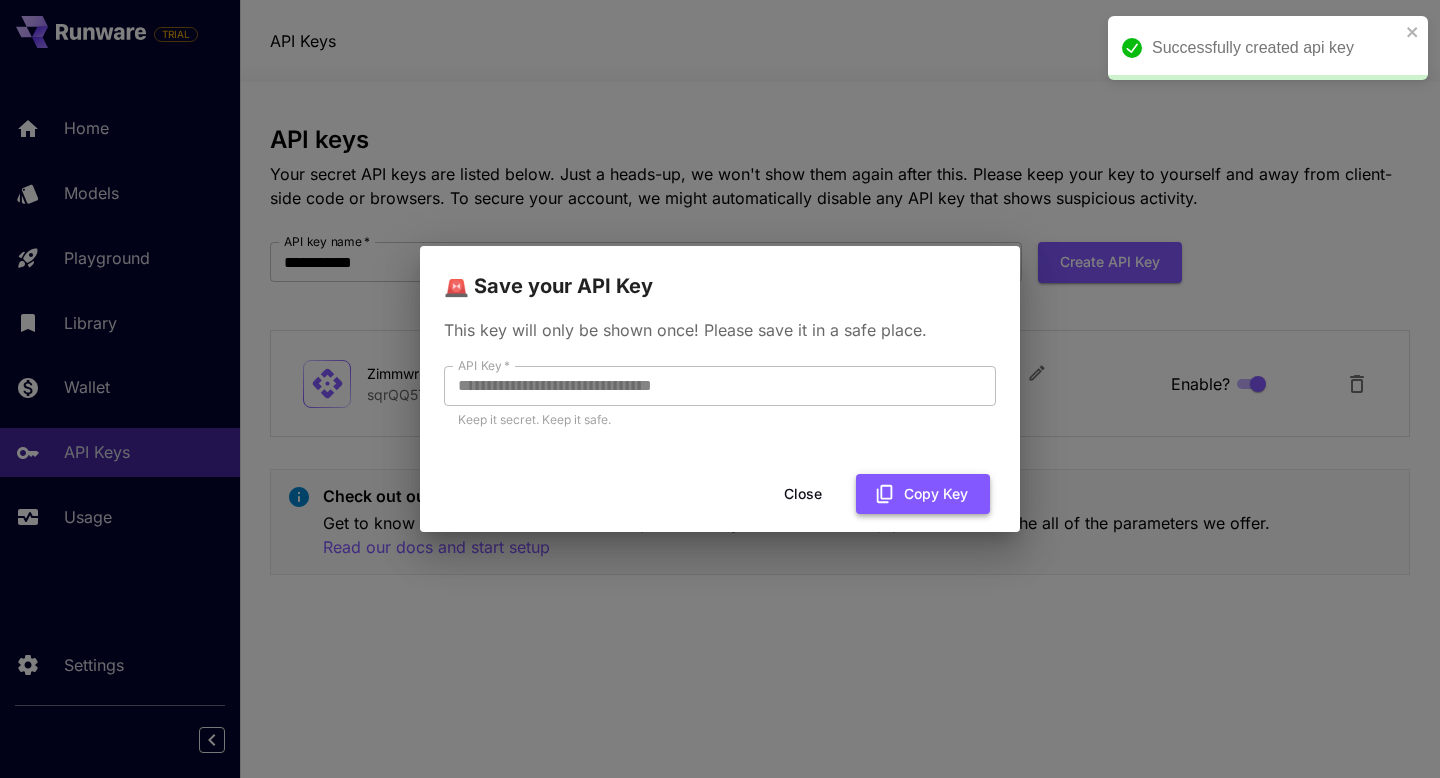 click on "Copy Key" at bounding box center (923, 494) 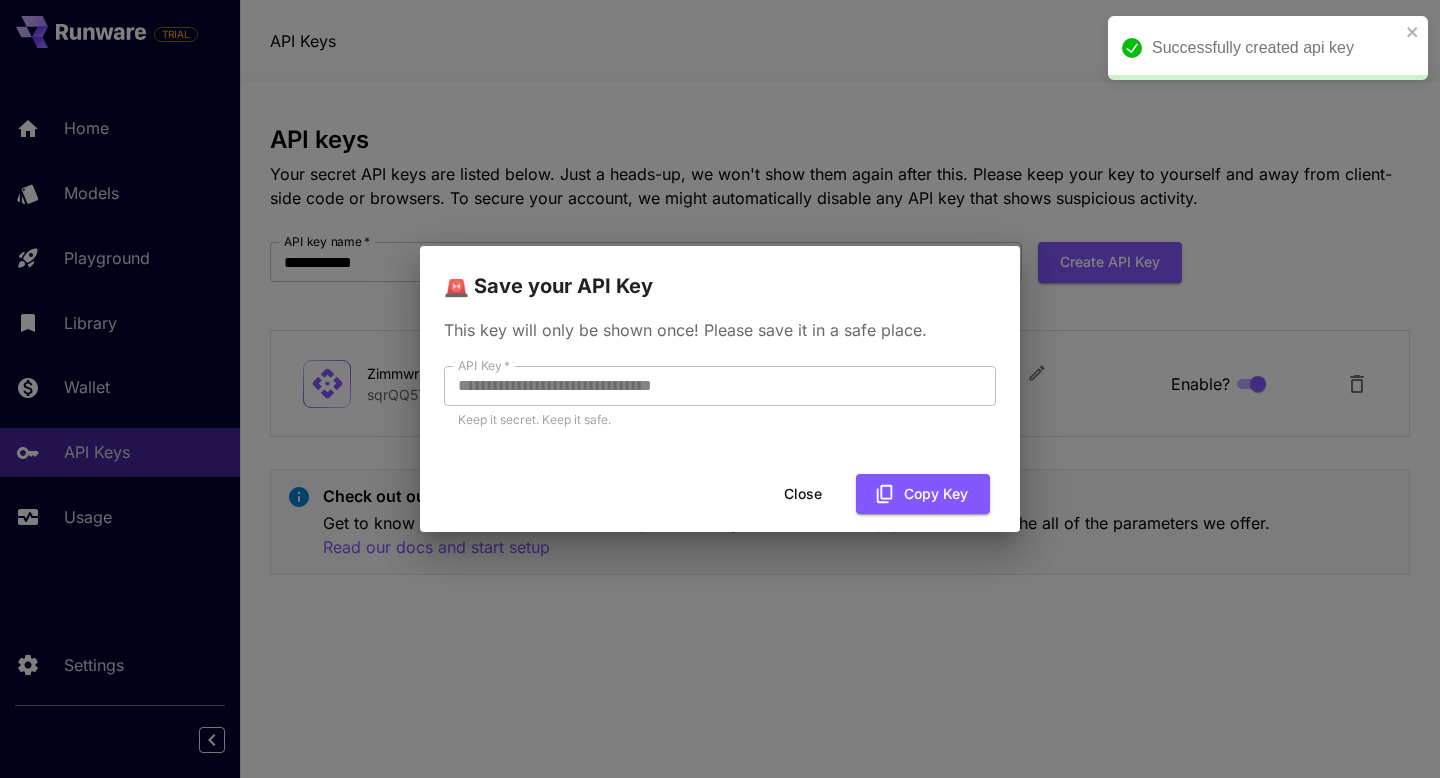 click on "Close" at bounding box center (803, 494) 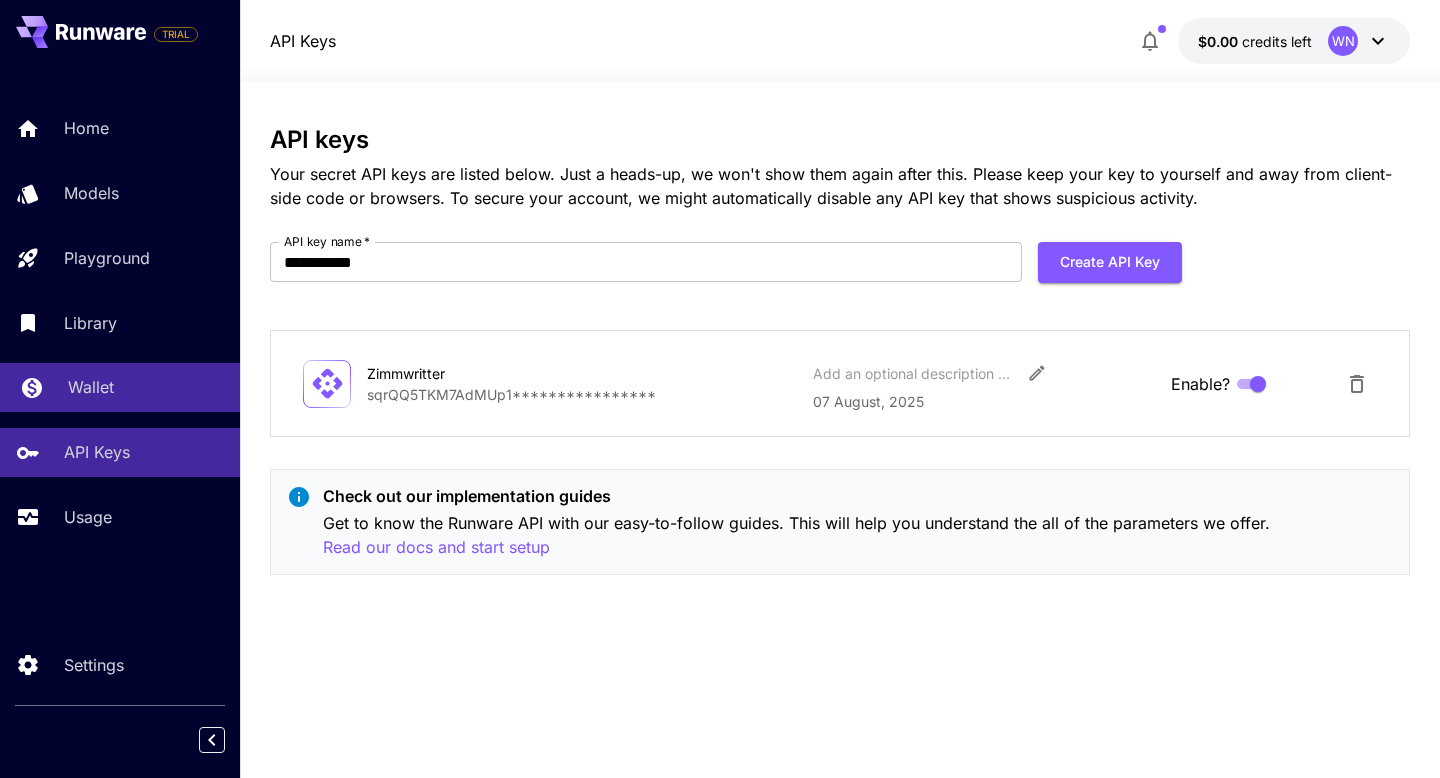 click on "Wallet" at bounding box center [120, 387] 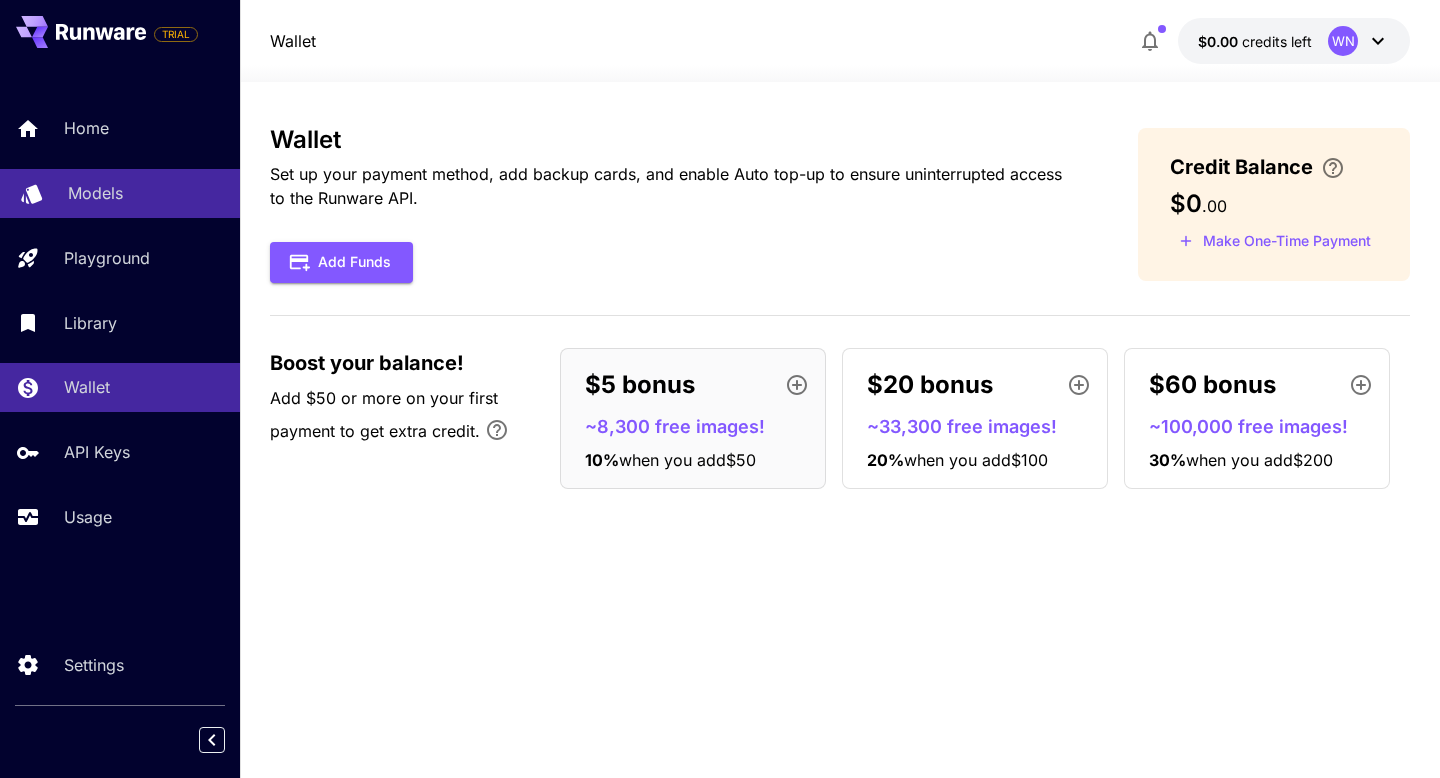 click on "Models" at bounding box center (146, 193) 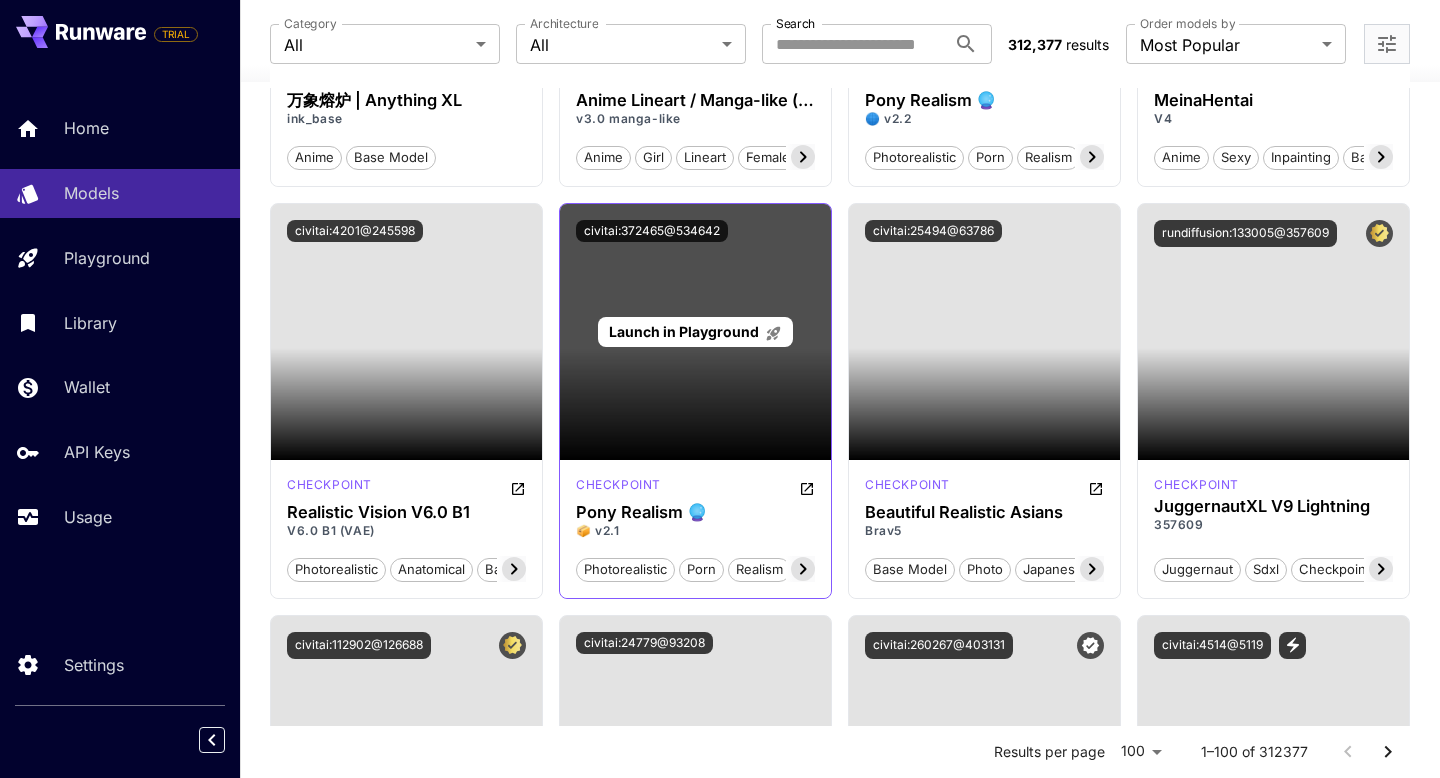 scroll, scrollTop: 6305, scrollLeft: 0, axis: vertical 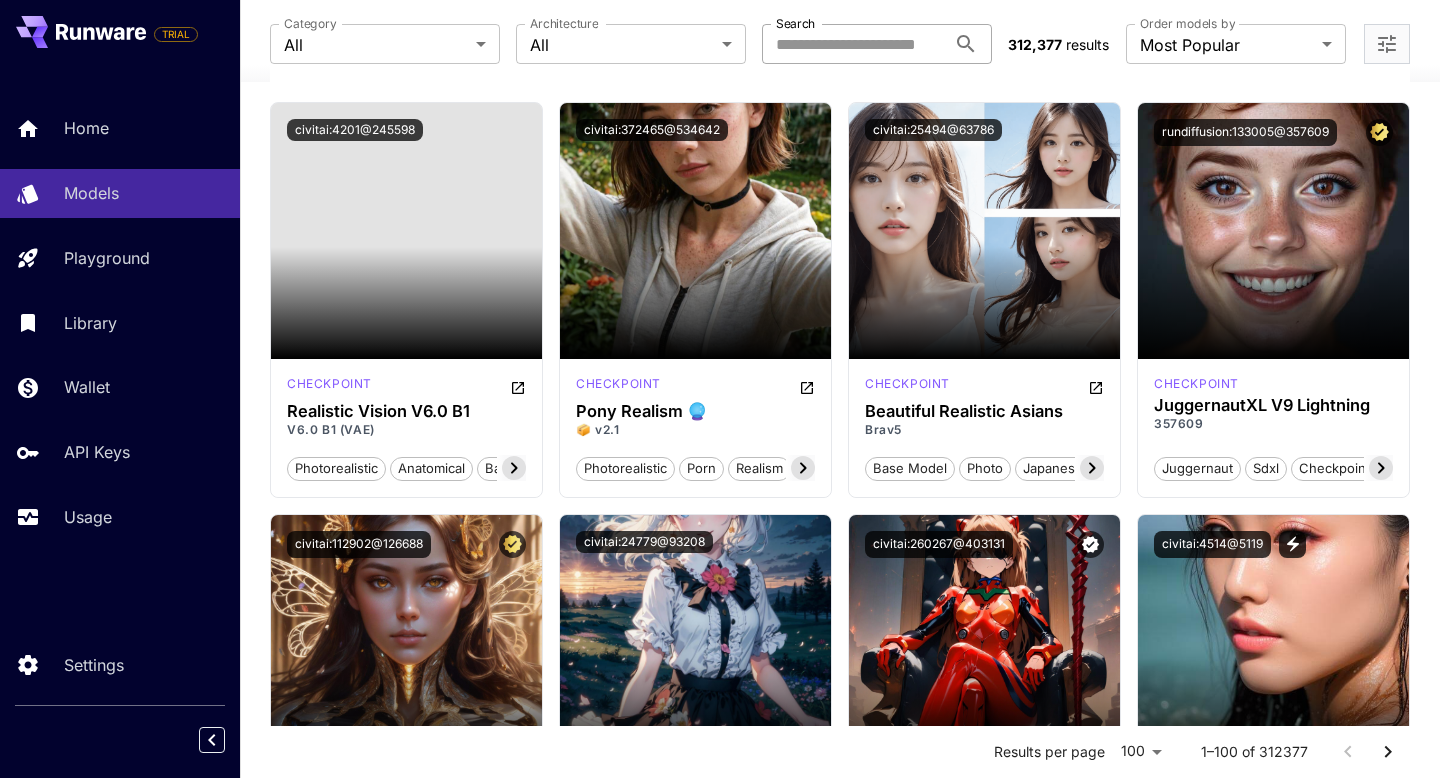click on "Search" at bounding box center (854, 44) 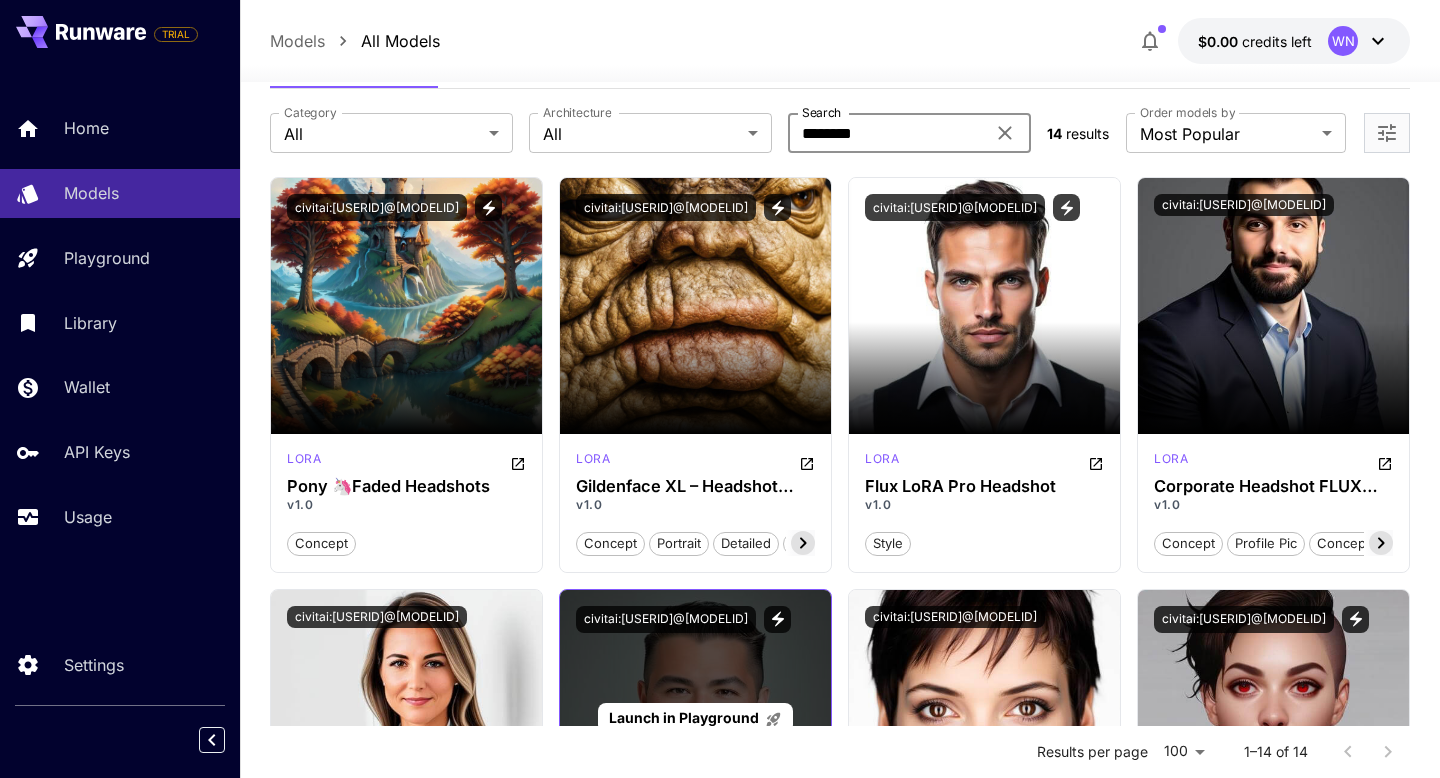 scroll, scrollTop: 0, scrollLeft: 0, axis: both 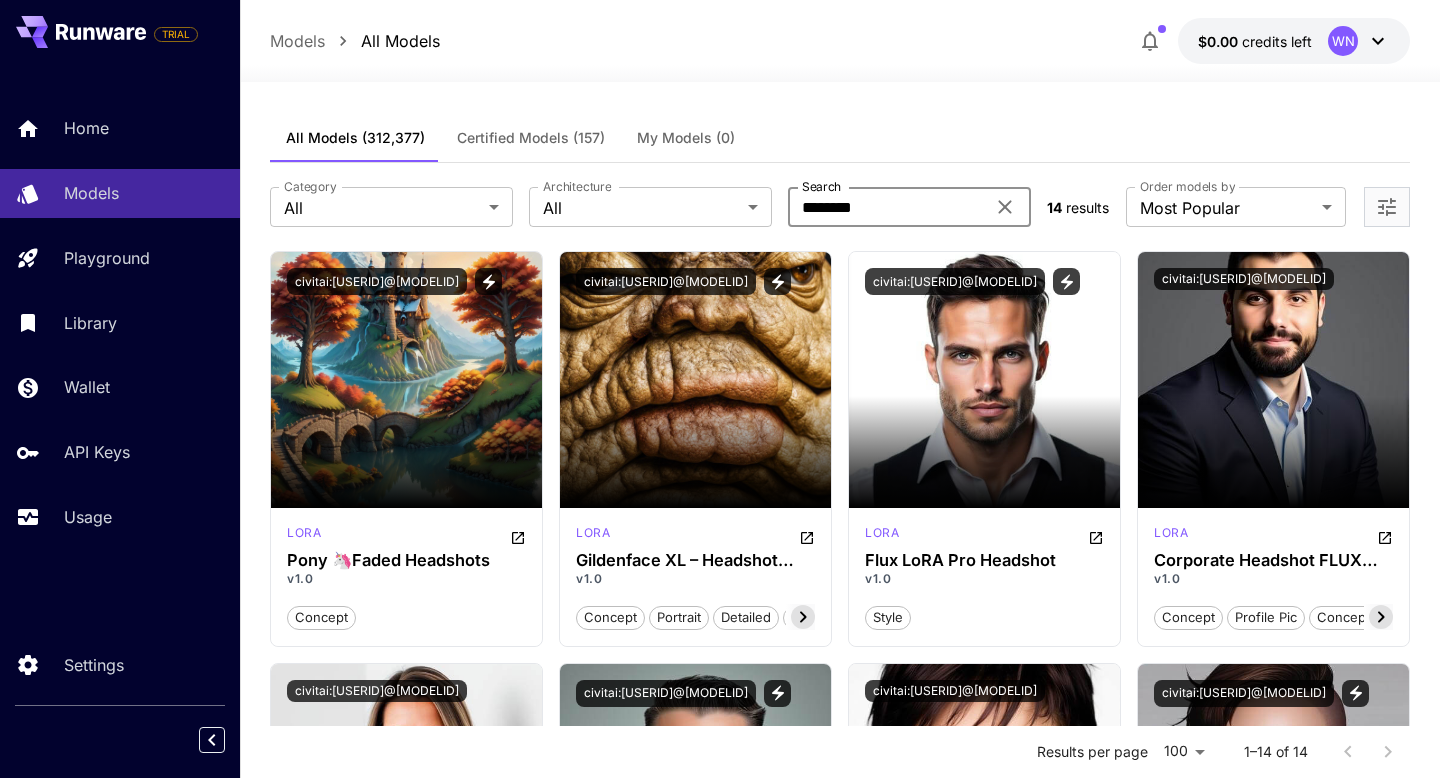click on "********" at bounding box center [886, 207] 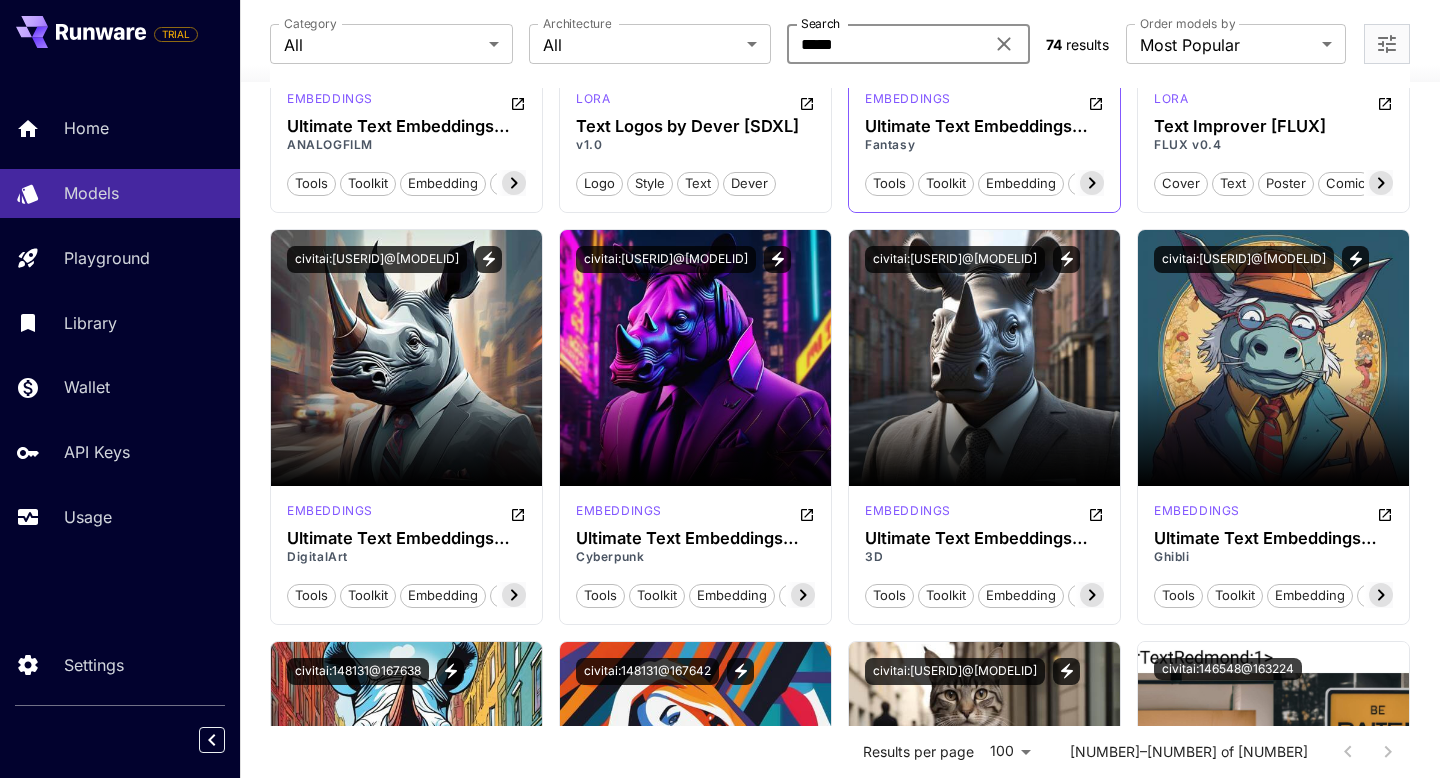 scroll, scrollTop: 1570, scrollLeft: 0, axis: vertical 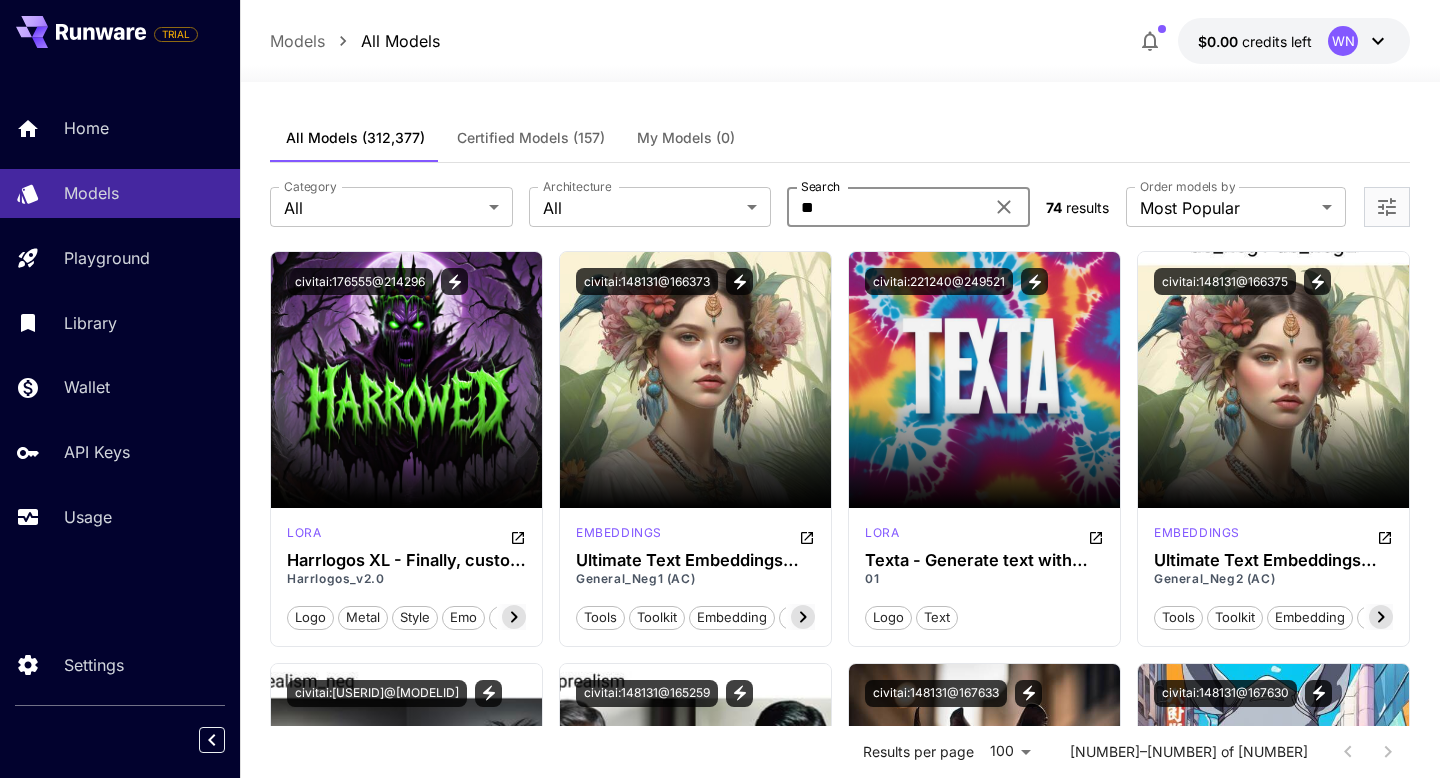 type on "*" 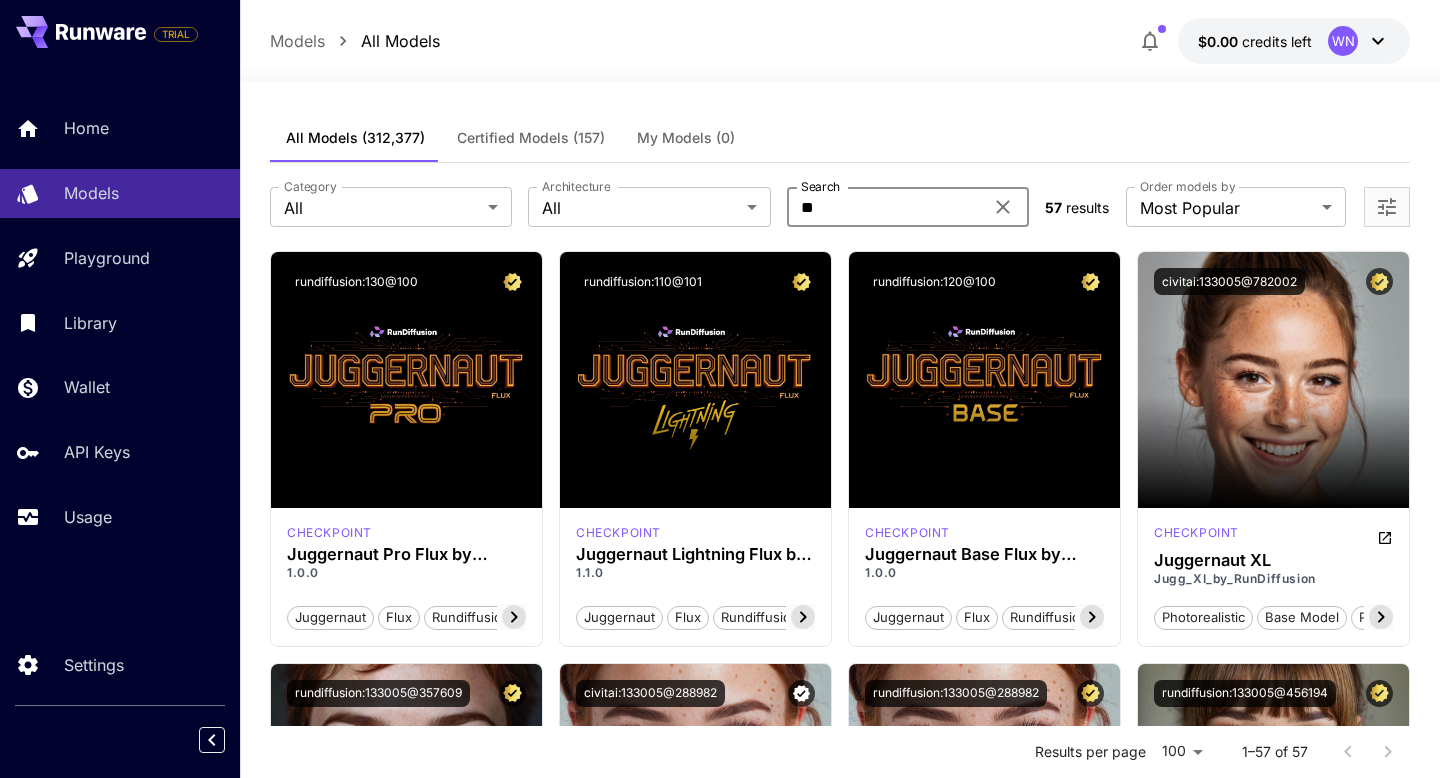 type on "*" 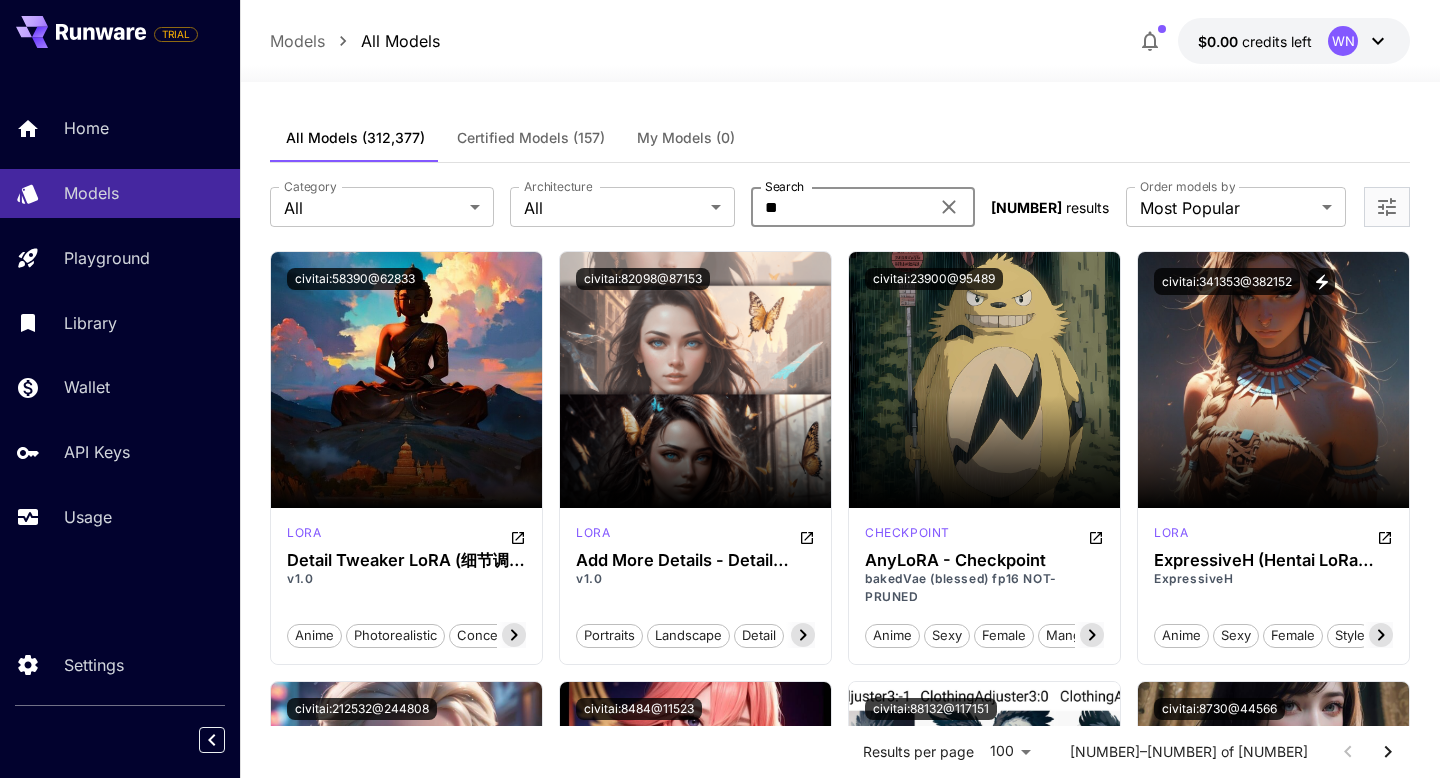 type on "*" 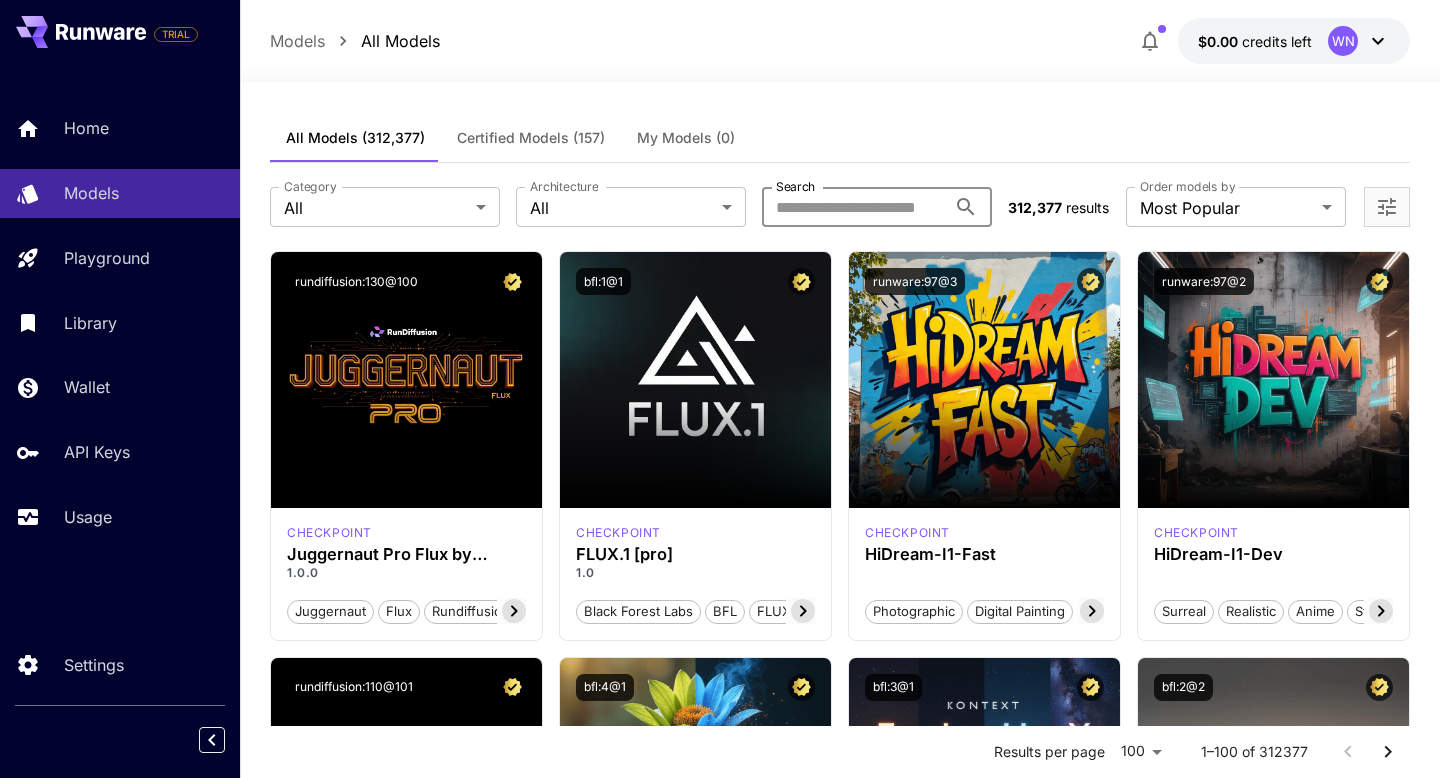 type 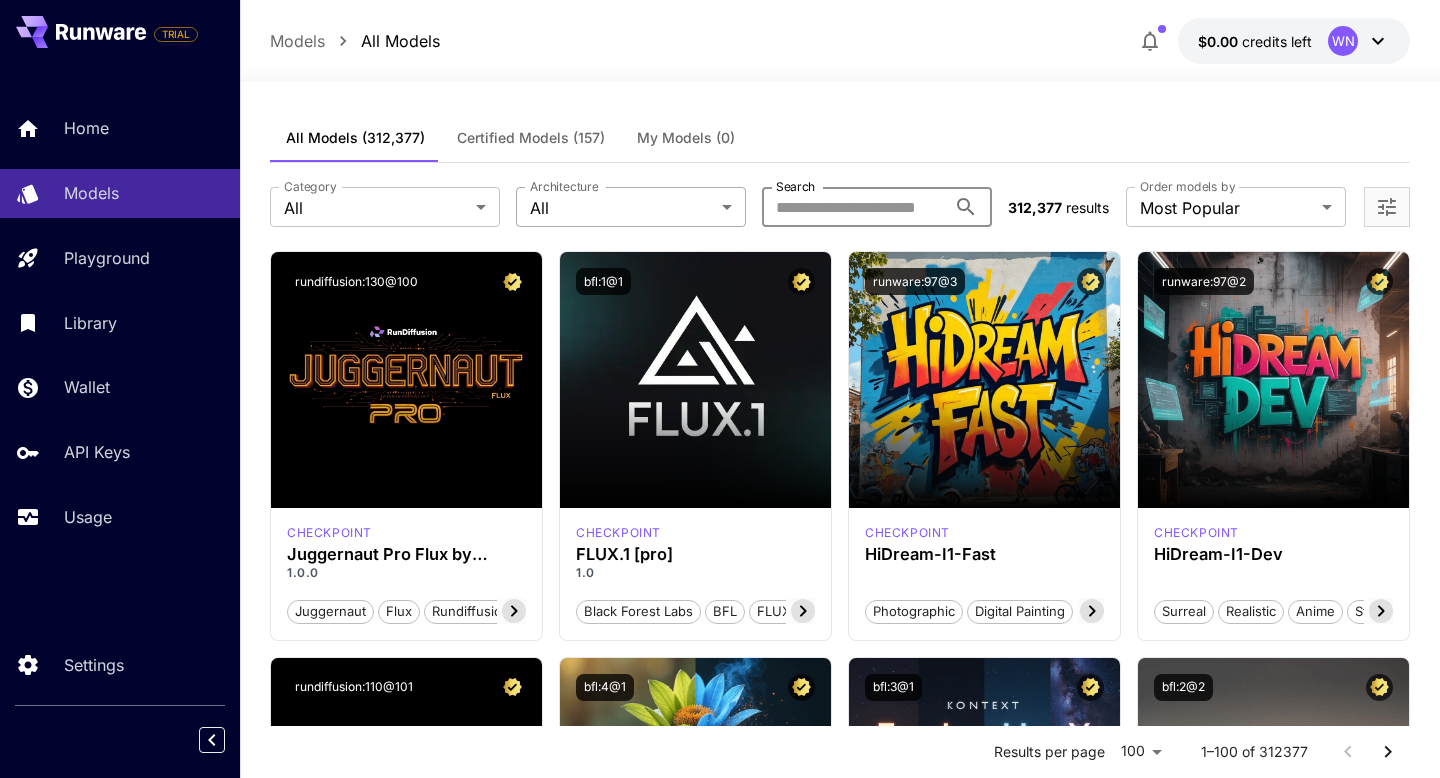 click on "**********" at bounding box center [720, 9553] 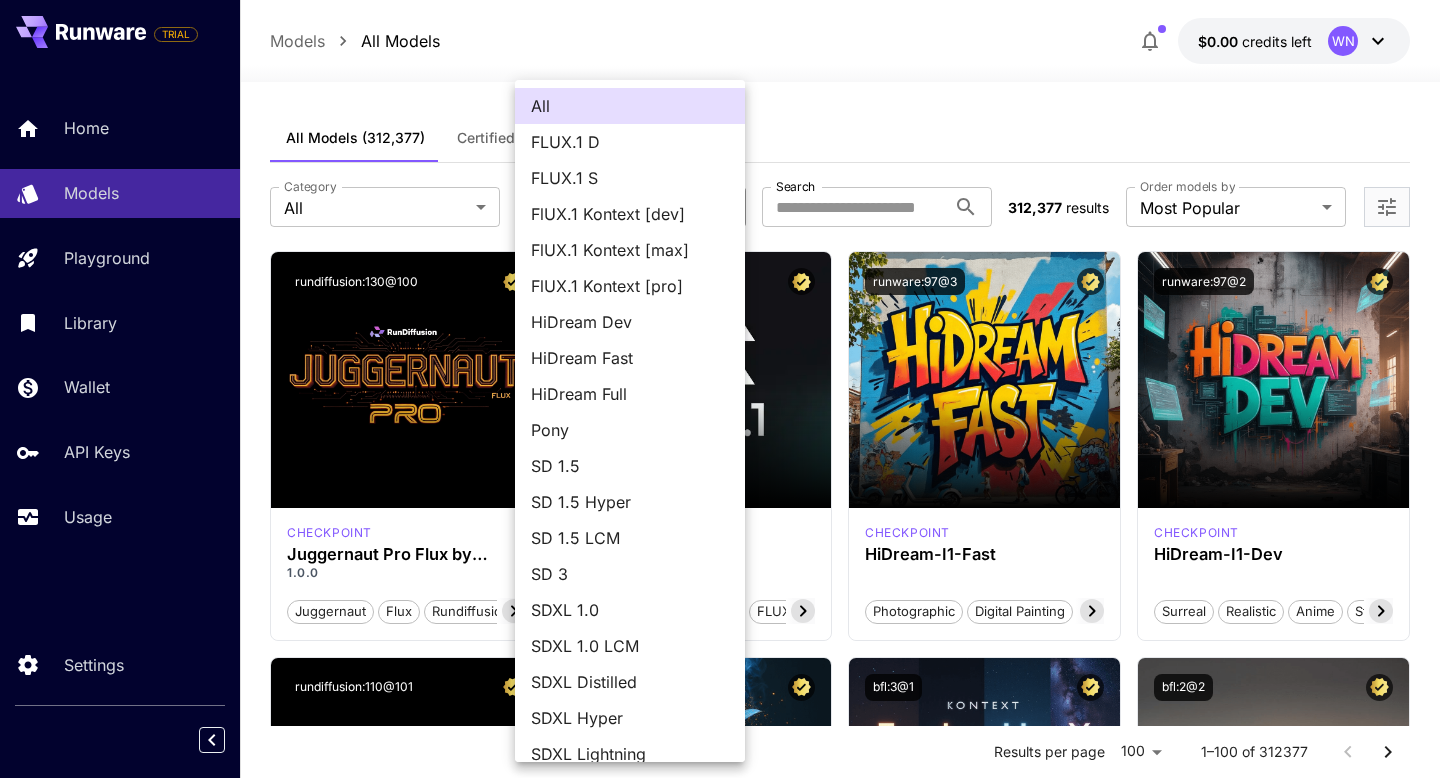 click at bounding box center (720, 389) 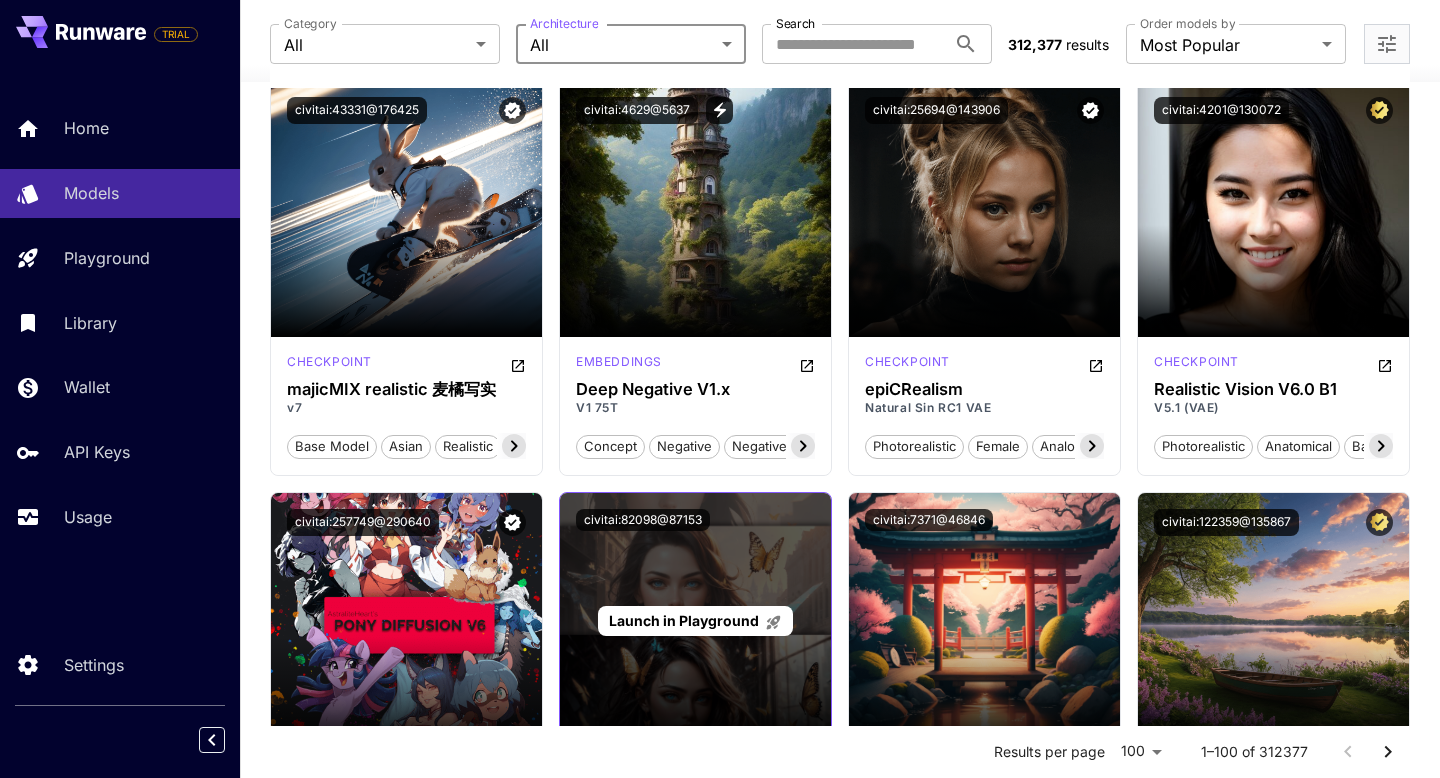 scroll, scrollTop: 2609, scrollLeft: 0, axis: vertical 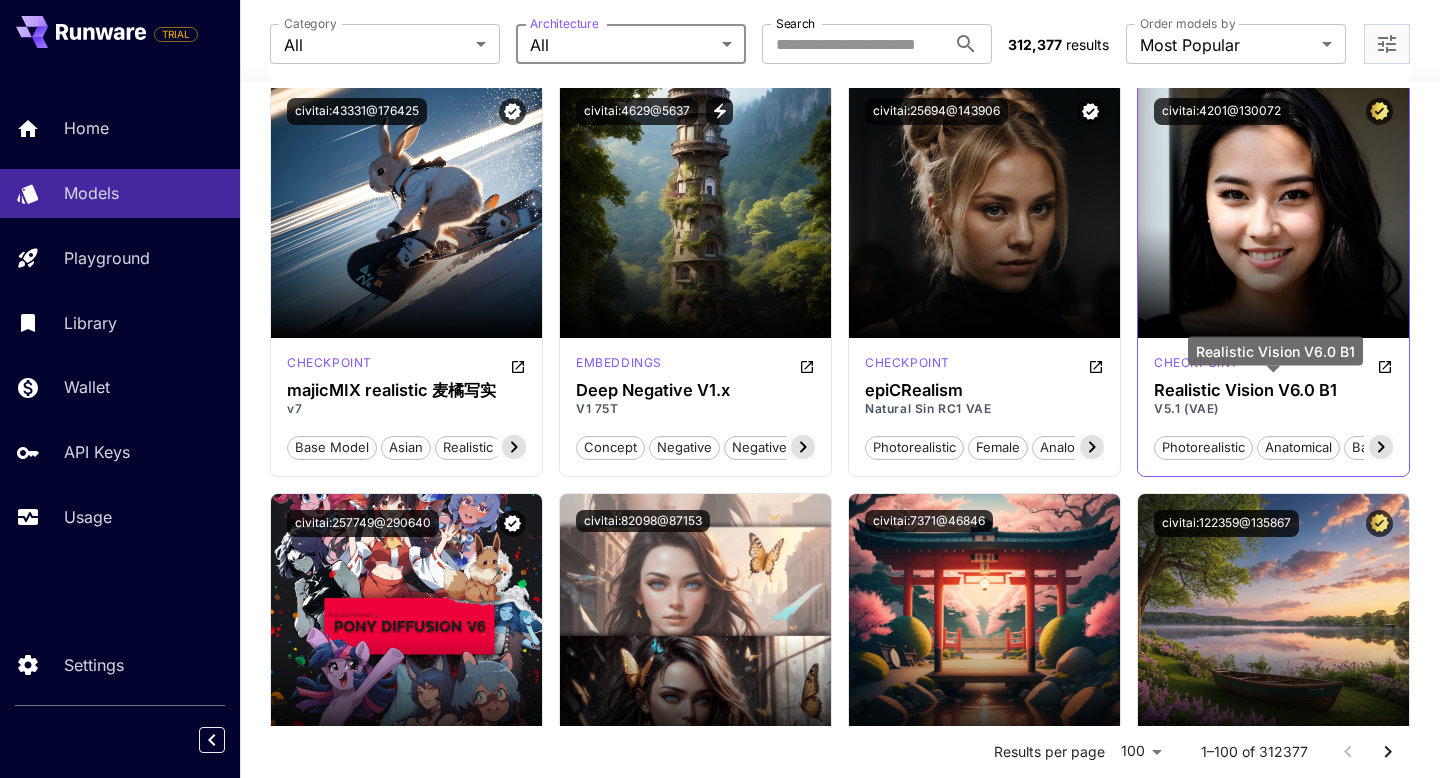 click on "Realistic Vision V6.0 B1" at bounding box center [1273, 390] 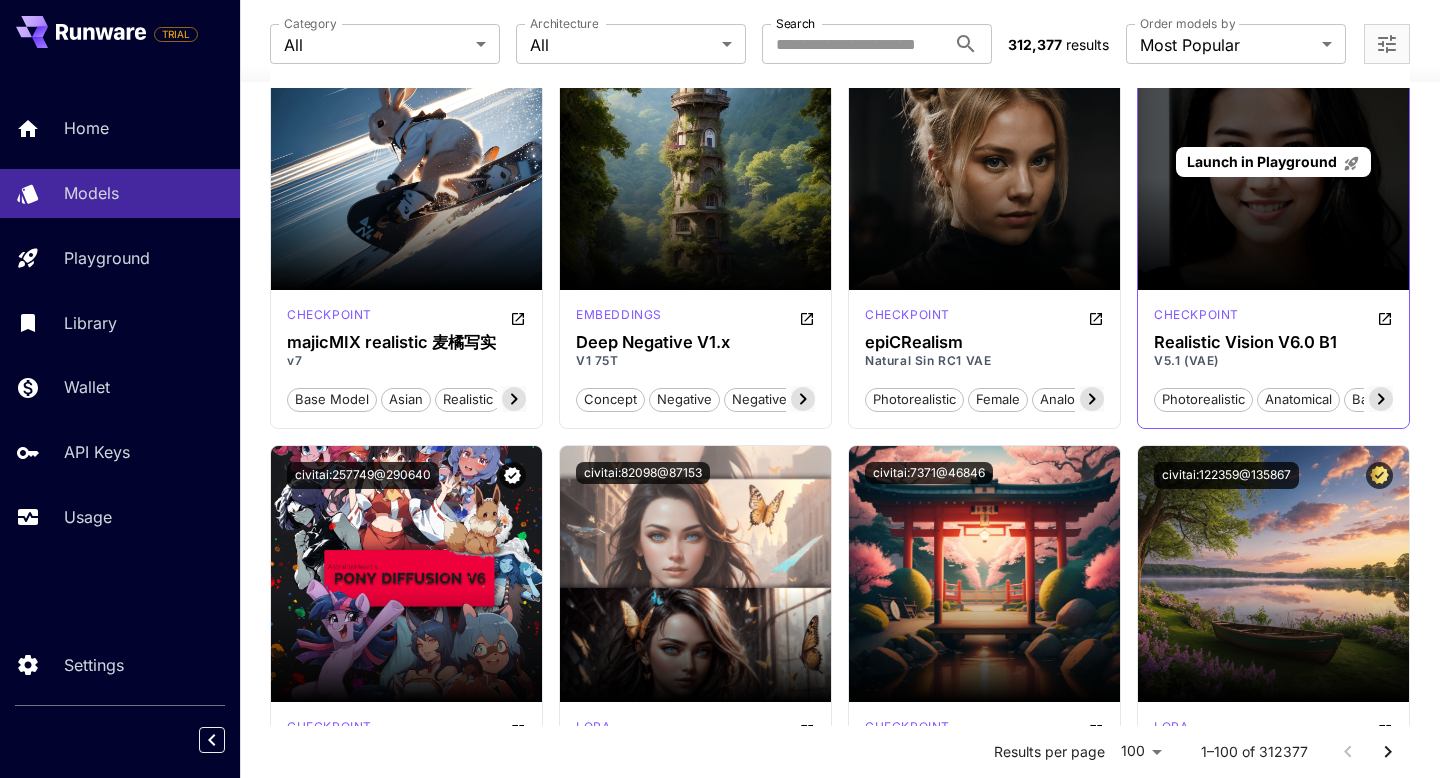 scroll, scrollTop: 2624, scrollLeft: 0, axis: vertical 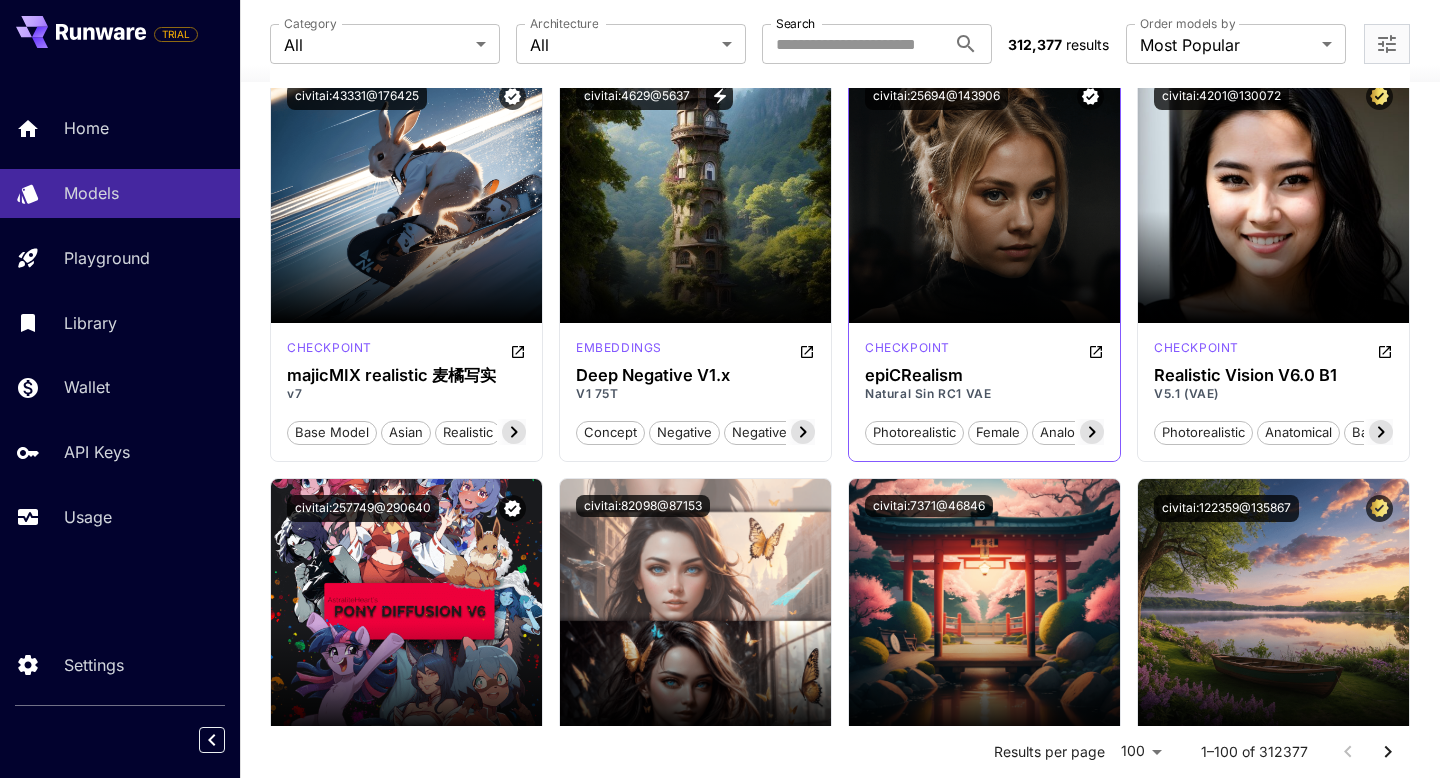 click 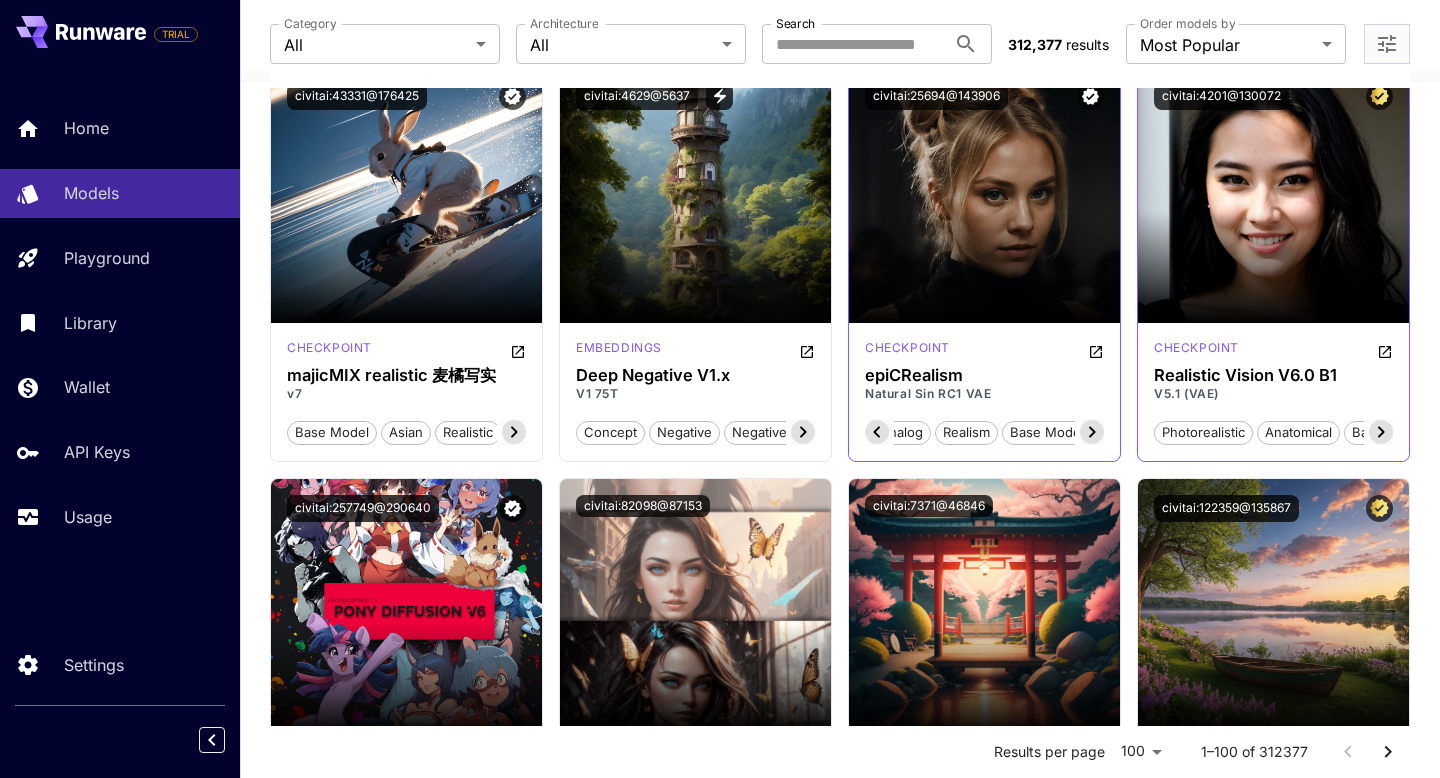 scroll, scrollTop: 0, scrollLeft: 200, axis: horizontal 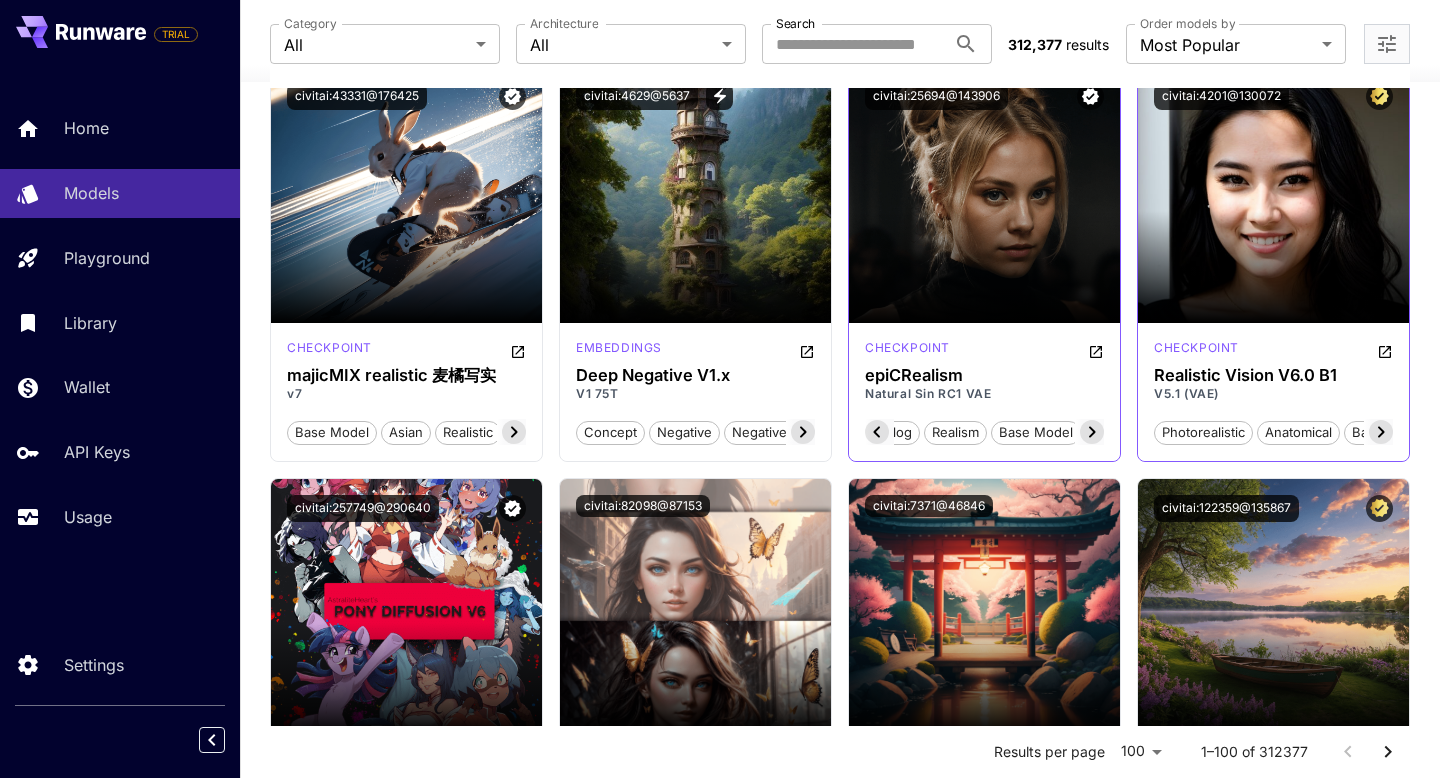 click on "V5.1 (VAE)" at bounding box center [1273, 394] 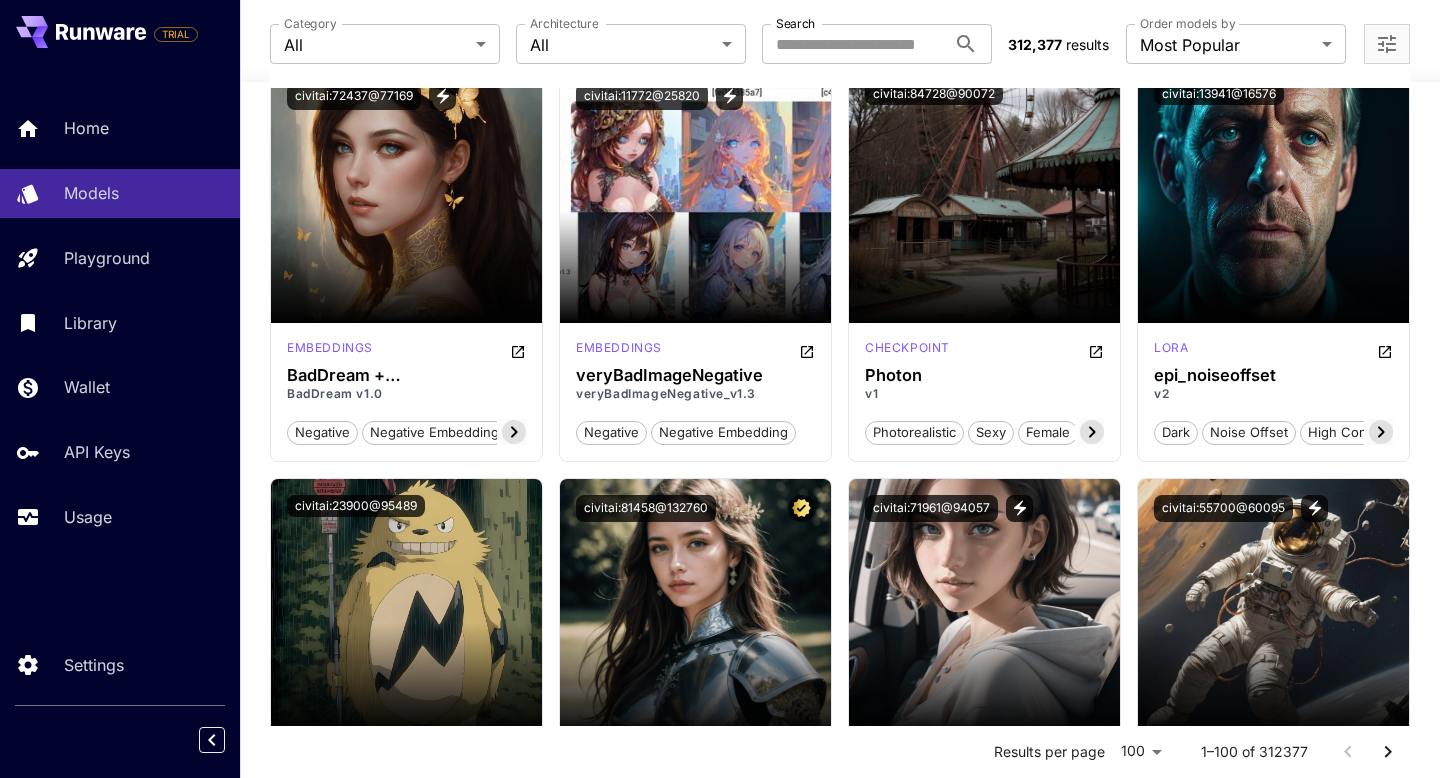 scroll, scrollTop: 4684, scrollLeft: 0, axis: vertical 